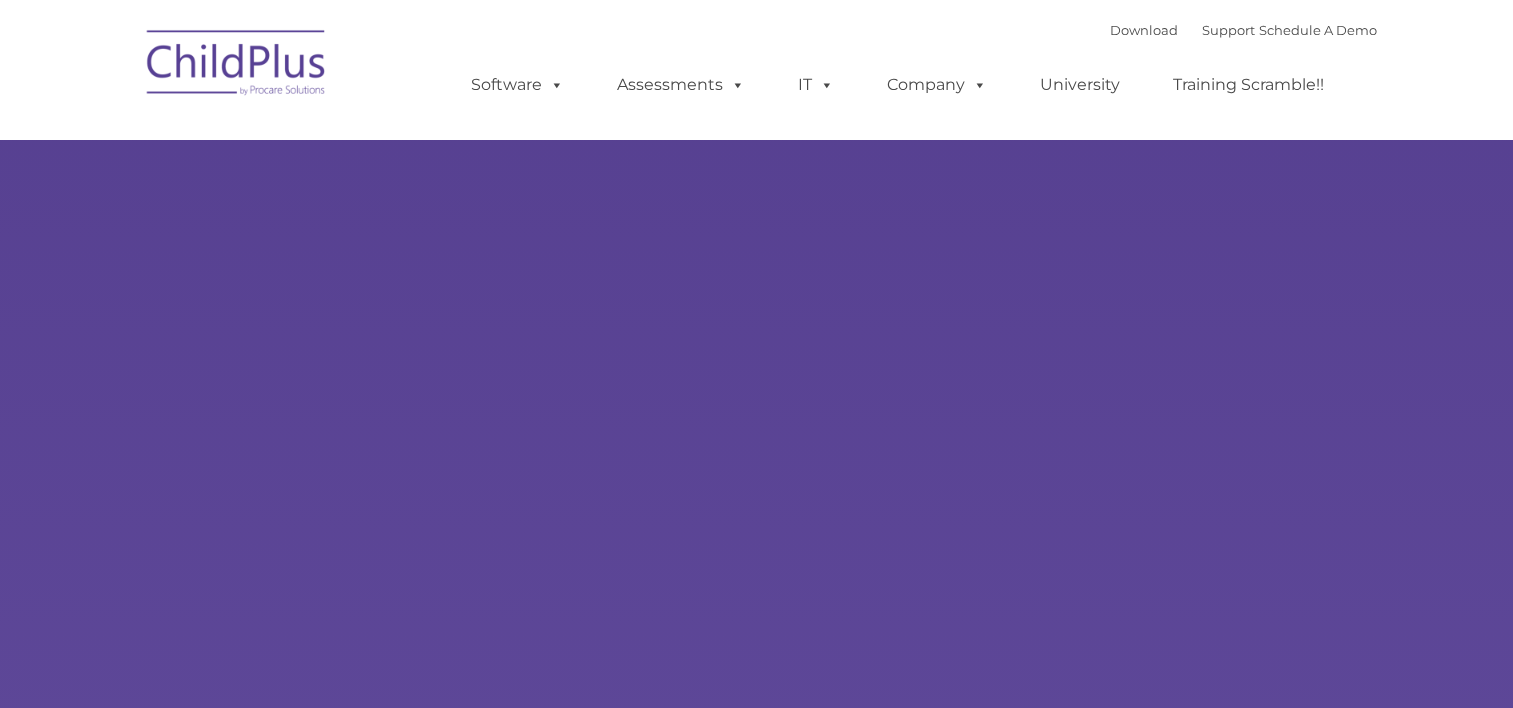 scroll, scrollTop: 0, scrollLeft: 0, axis: both 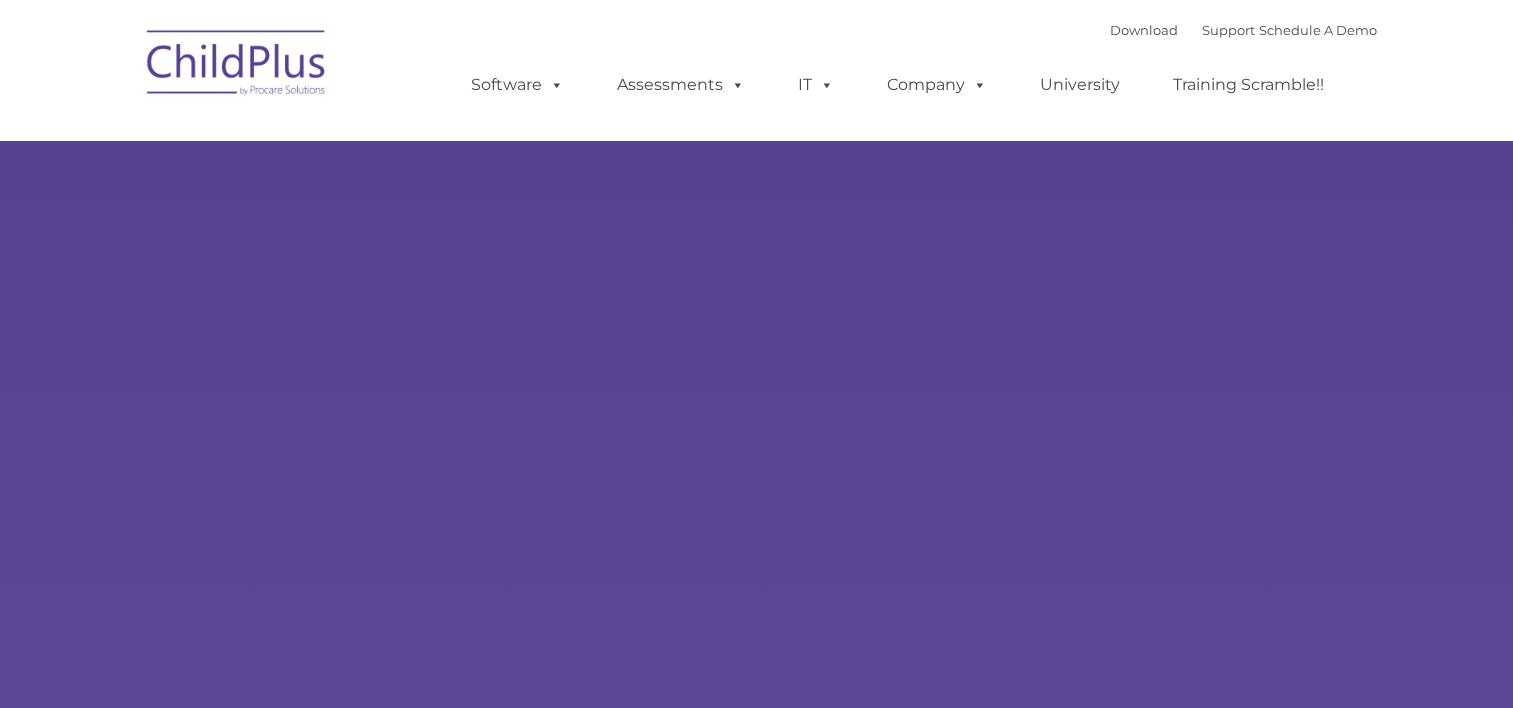 type on "" 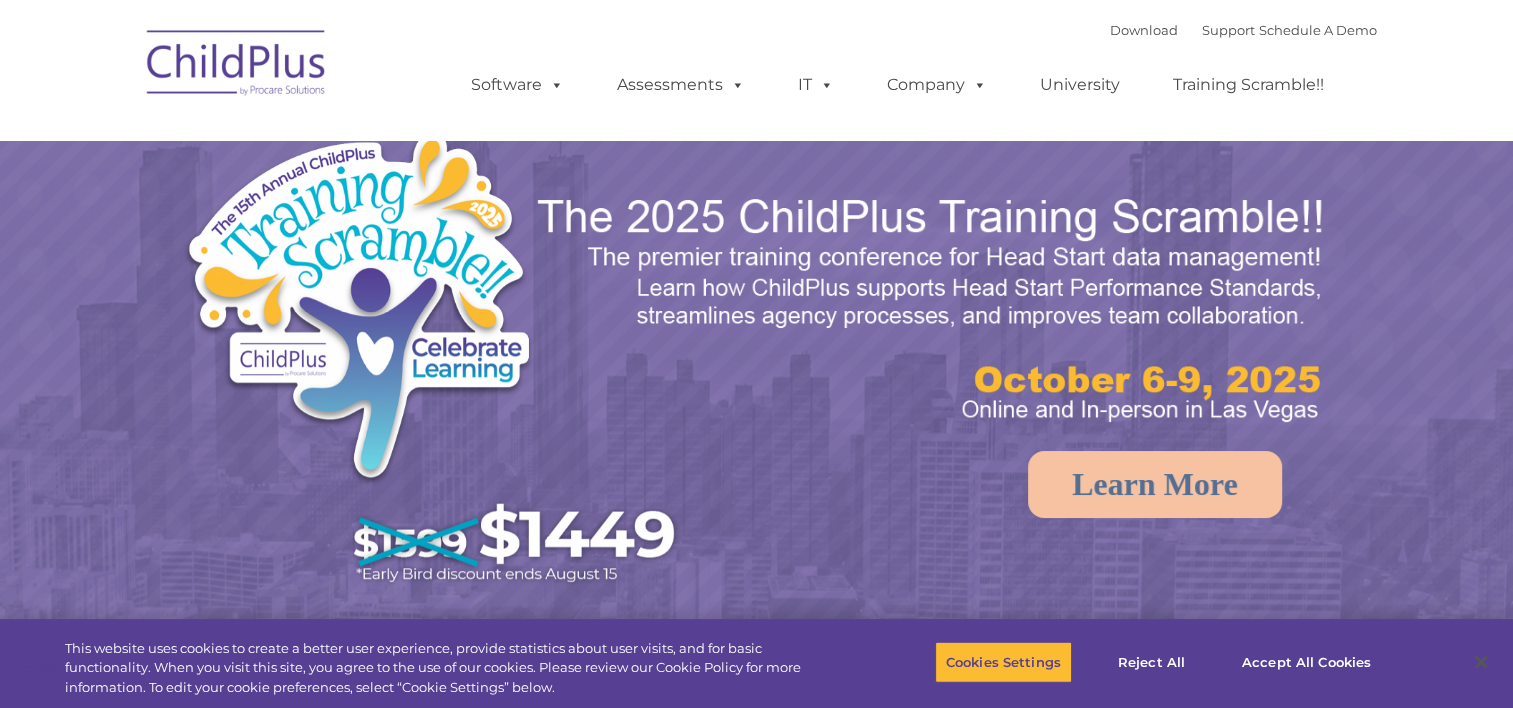 select on "MEDIUM" 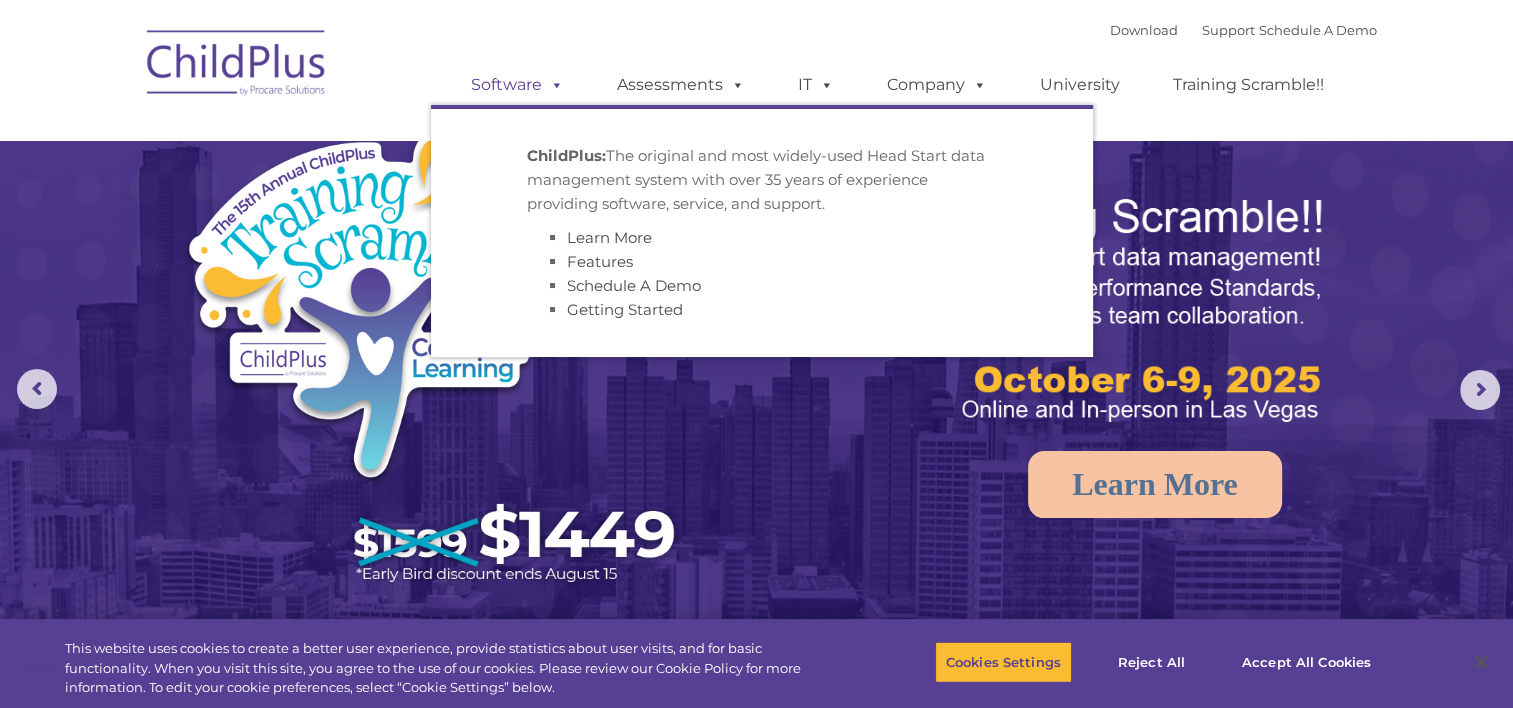 click on "Software" at bounding box center (517, 85) 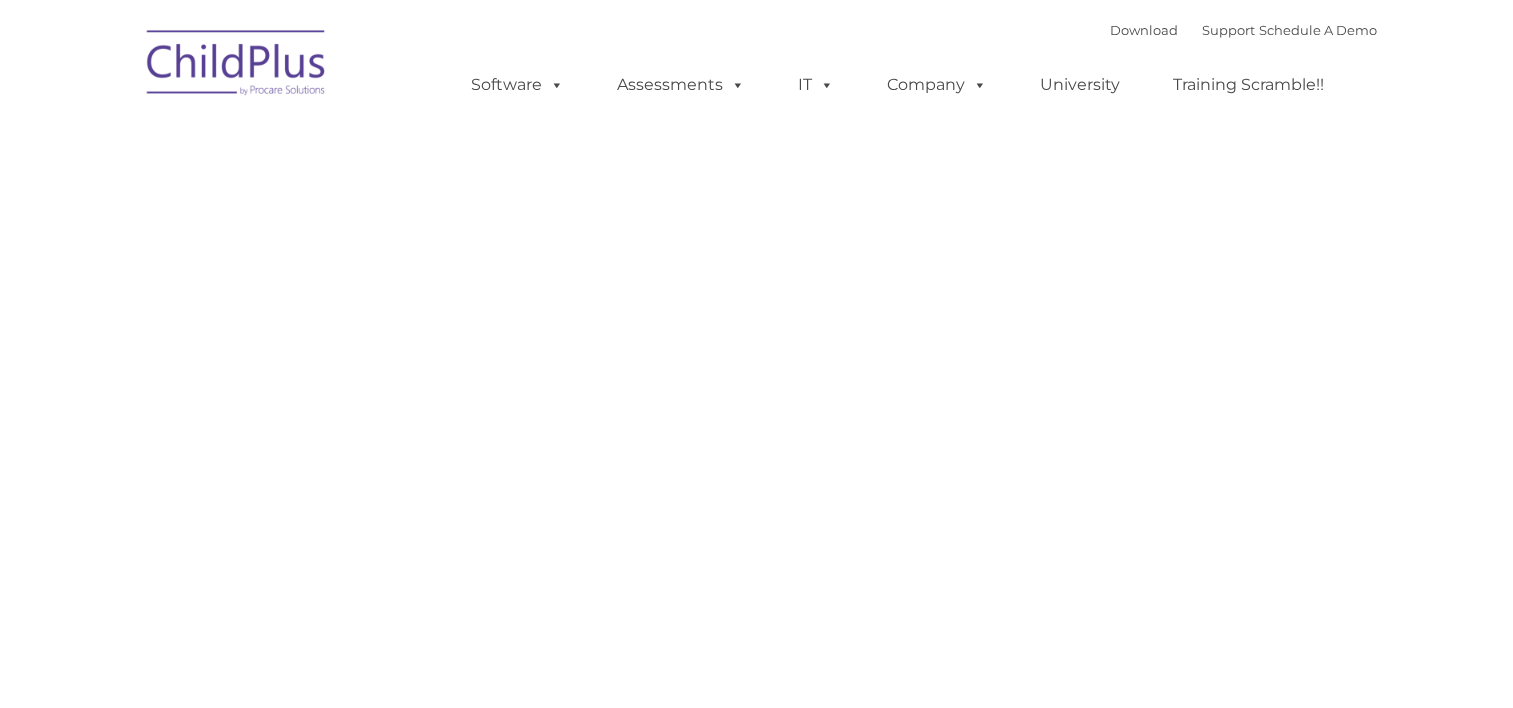 type on "" 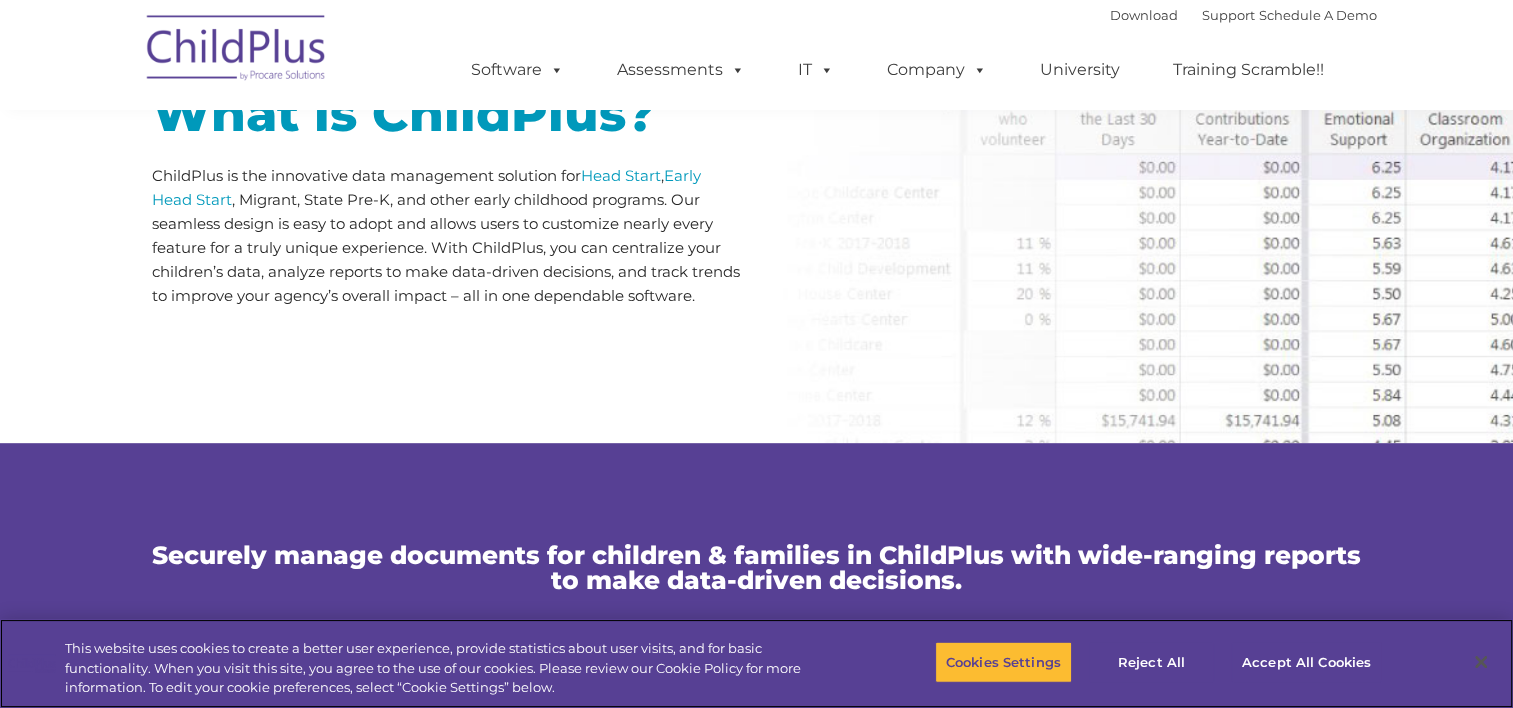 scroll, scrollTop: 4922, scrollLeft: 0, axis: vertical 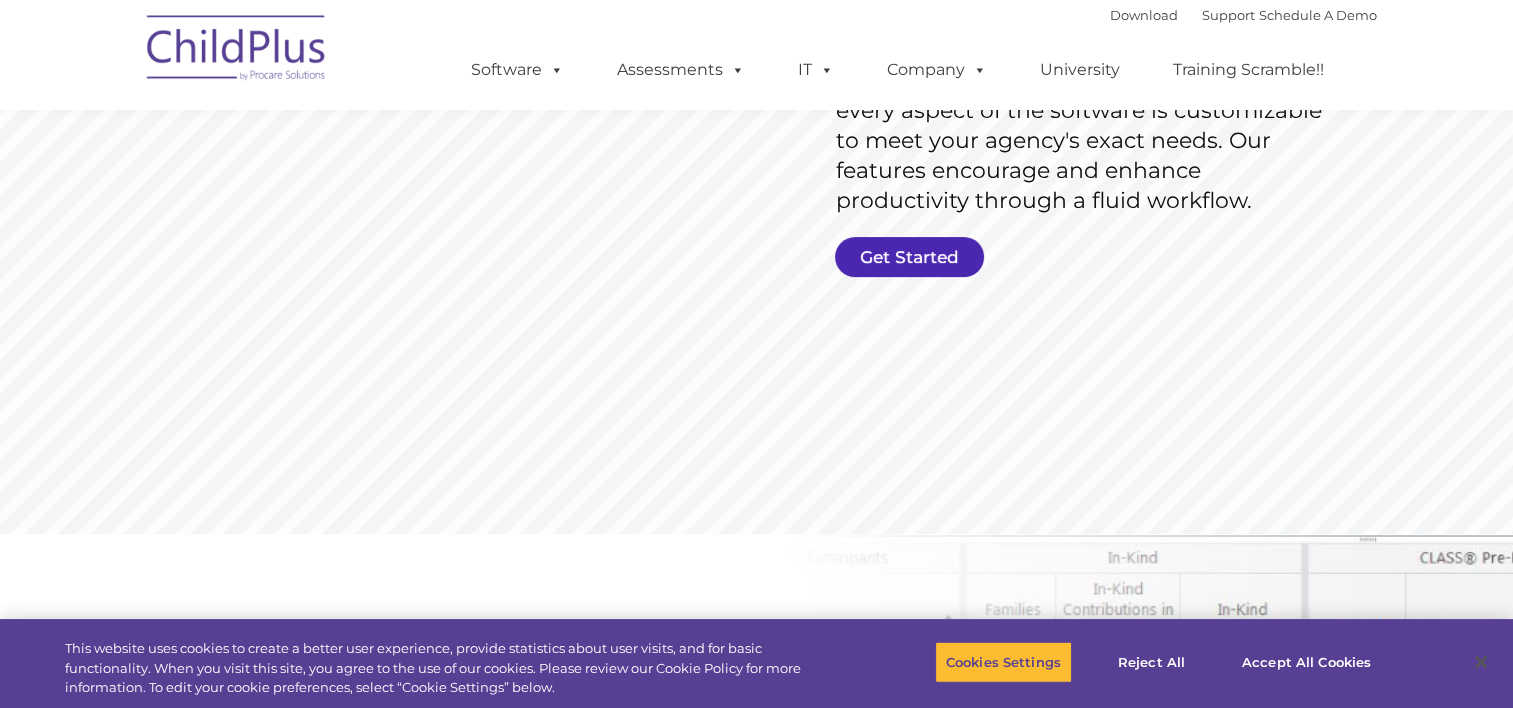 click on "Get Started" at bounding box center [909, 257] 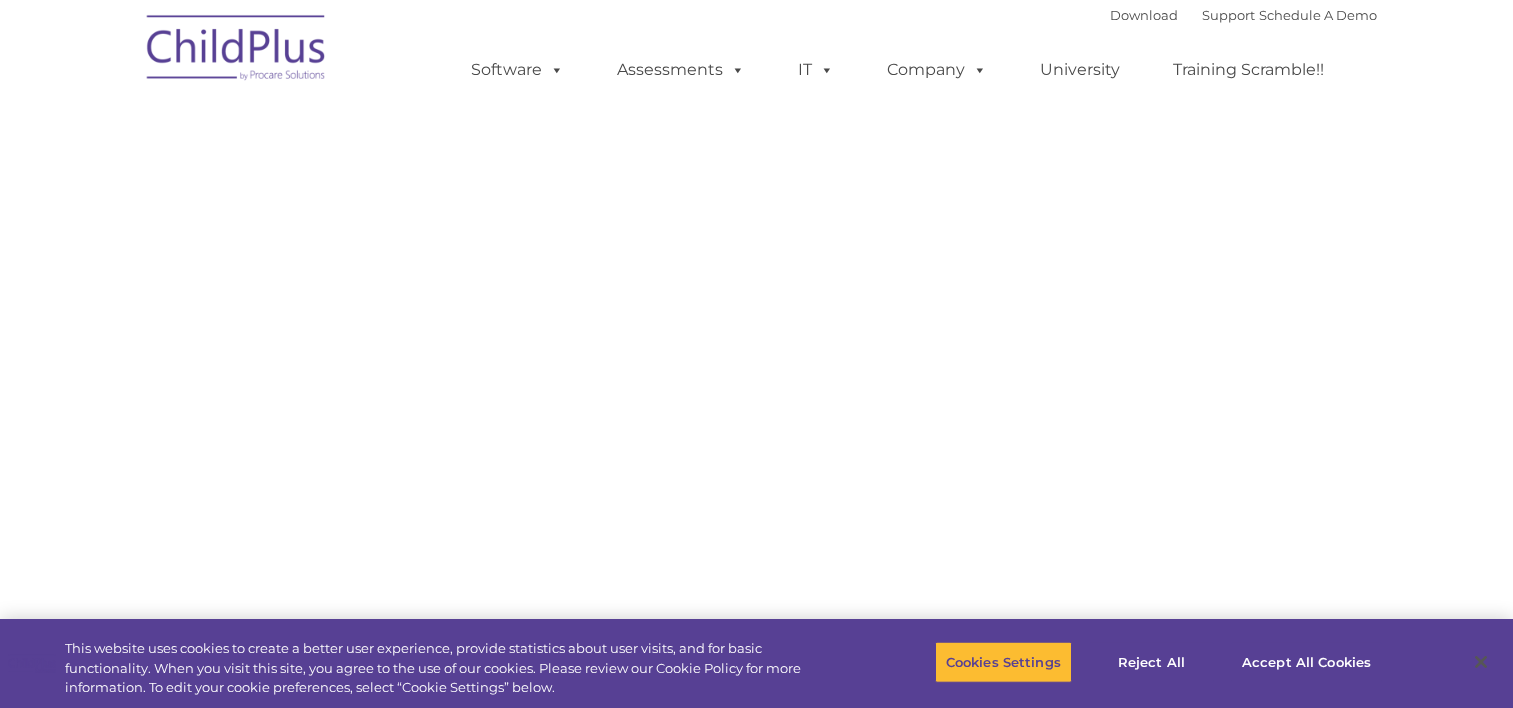 scroll, scrollTop: 0, scrollLeft: 0, axis: both 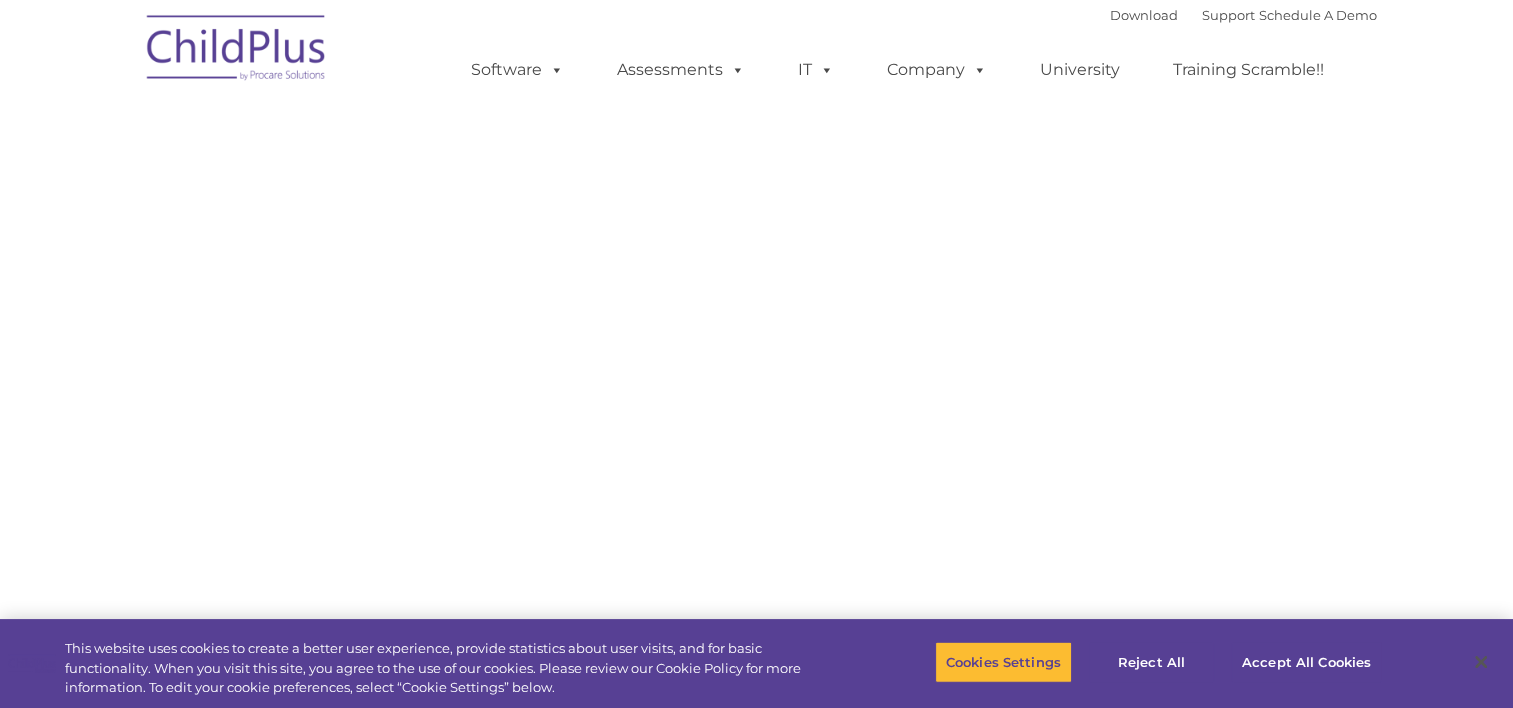select on "MEDIUM" 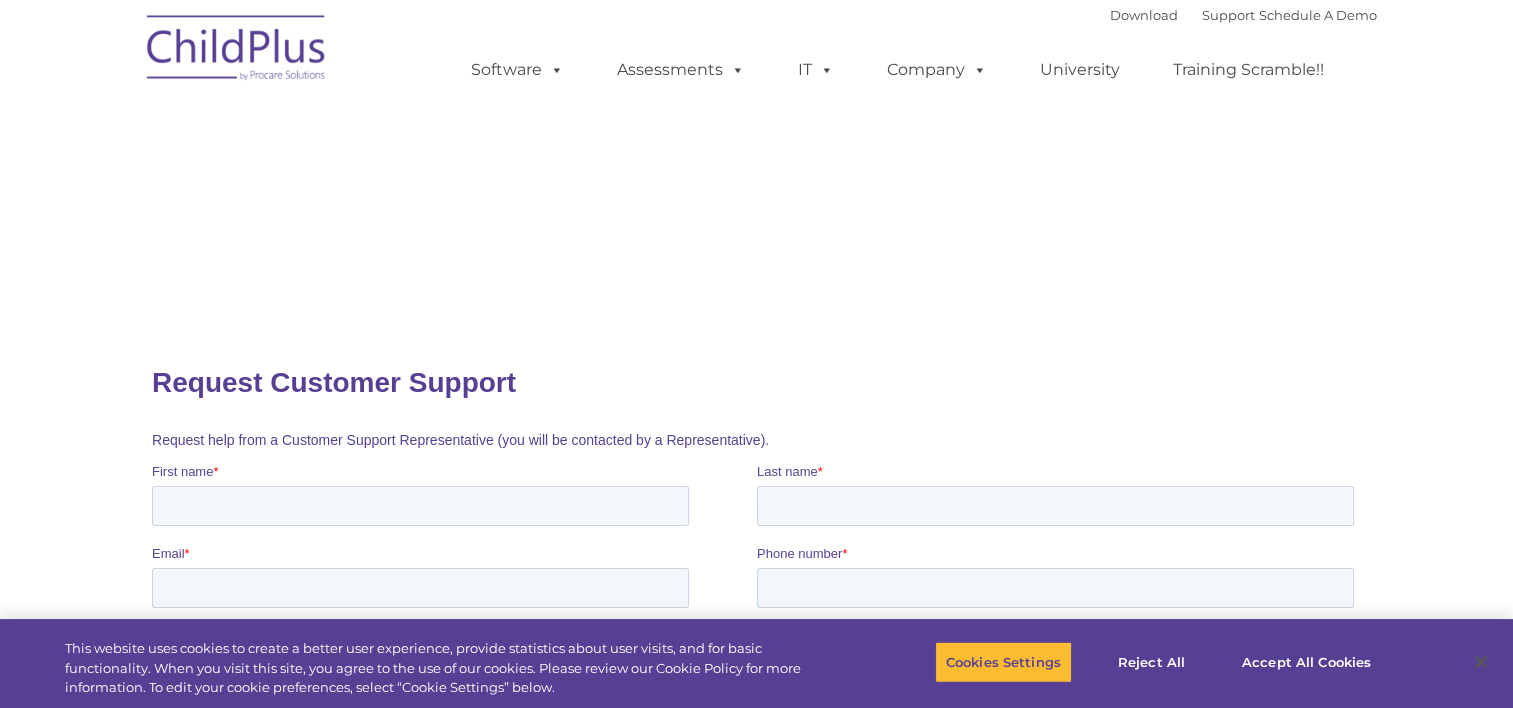 scroll, scrollTop: 0, scrollLeft: 0, axis: both 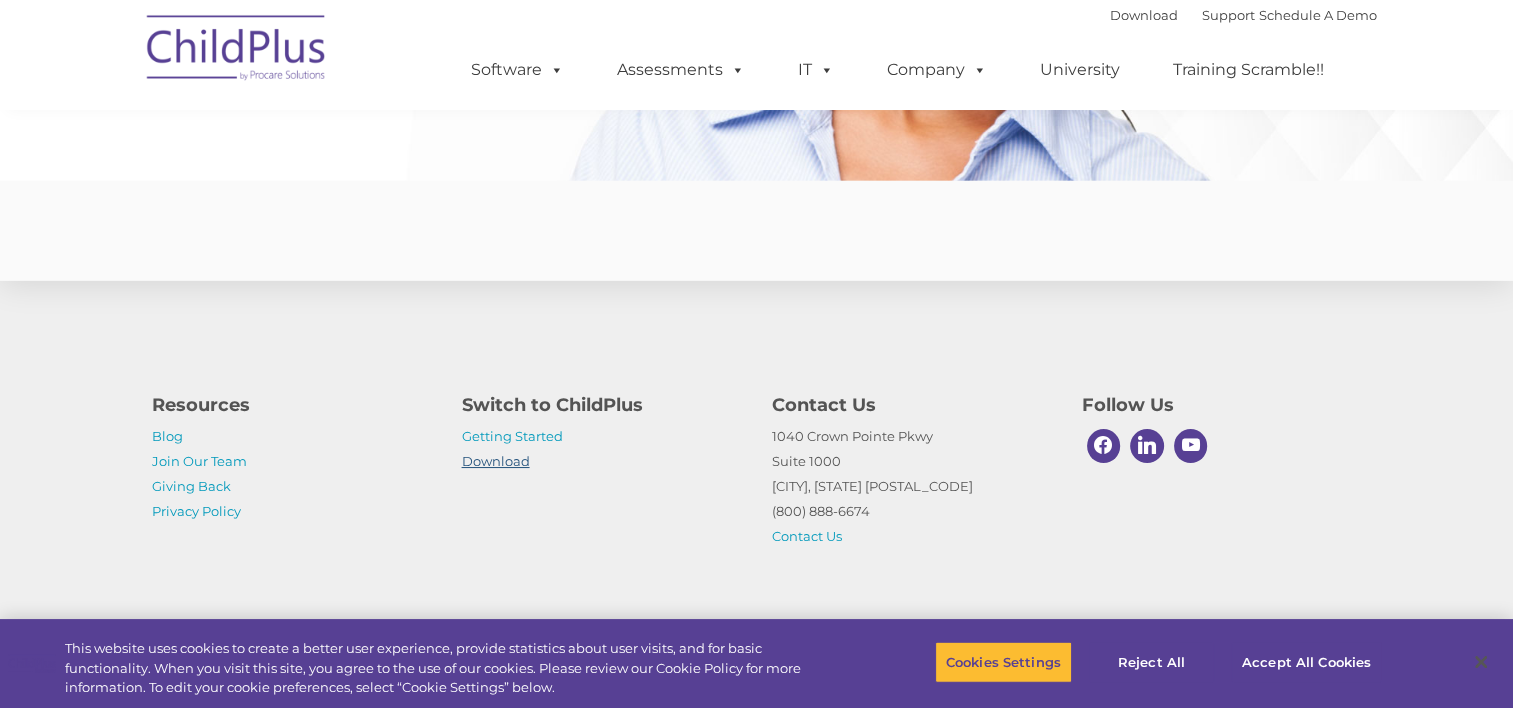 click on "Download" at bounding box center [496, 461] 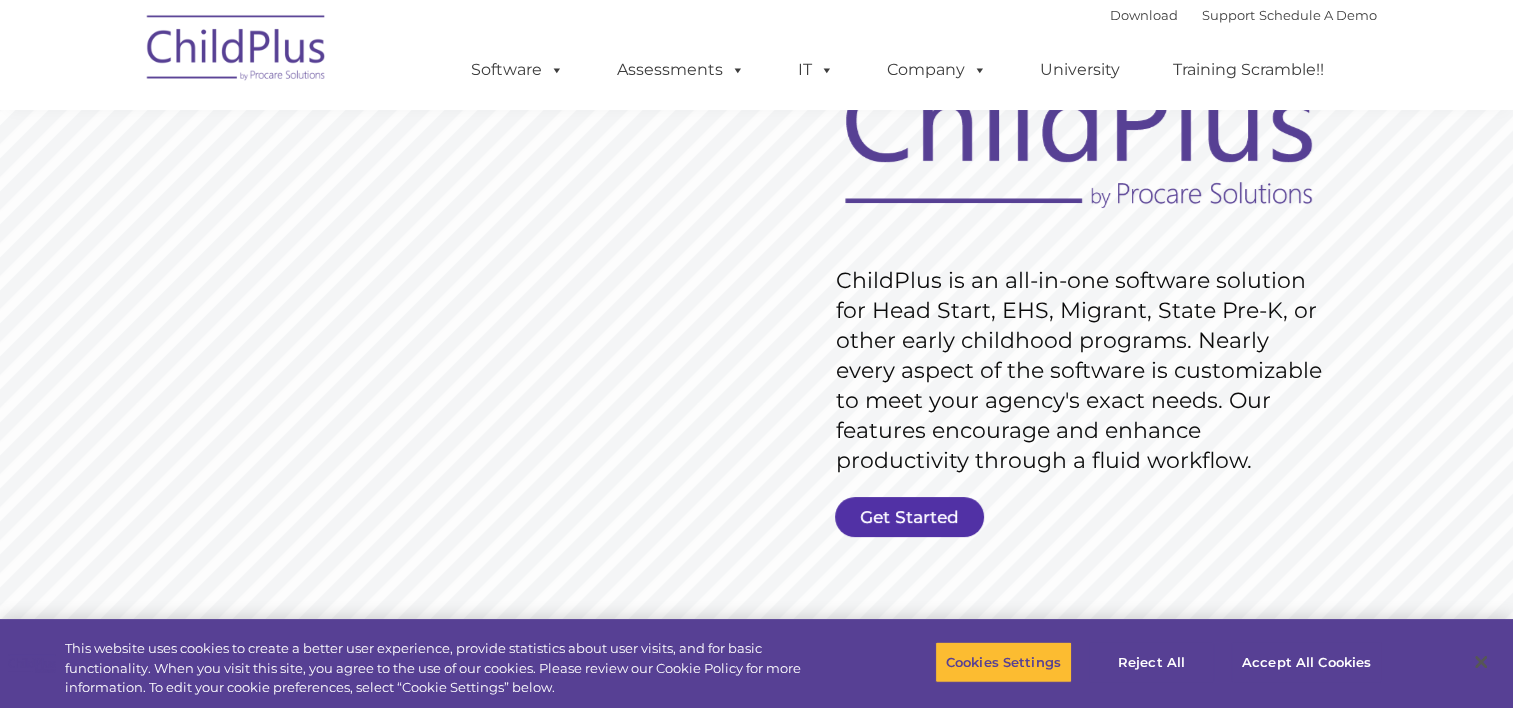 scroll, scrollTop: 191, scrollLeft: 0, axis: vertical 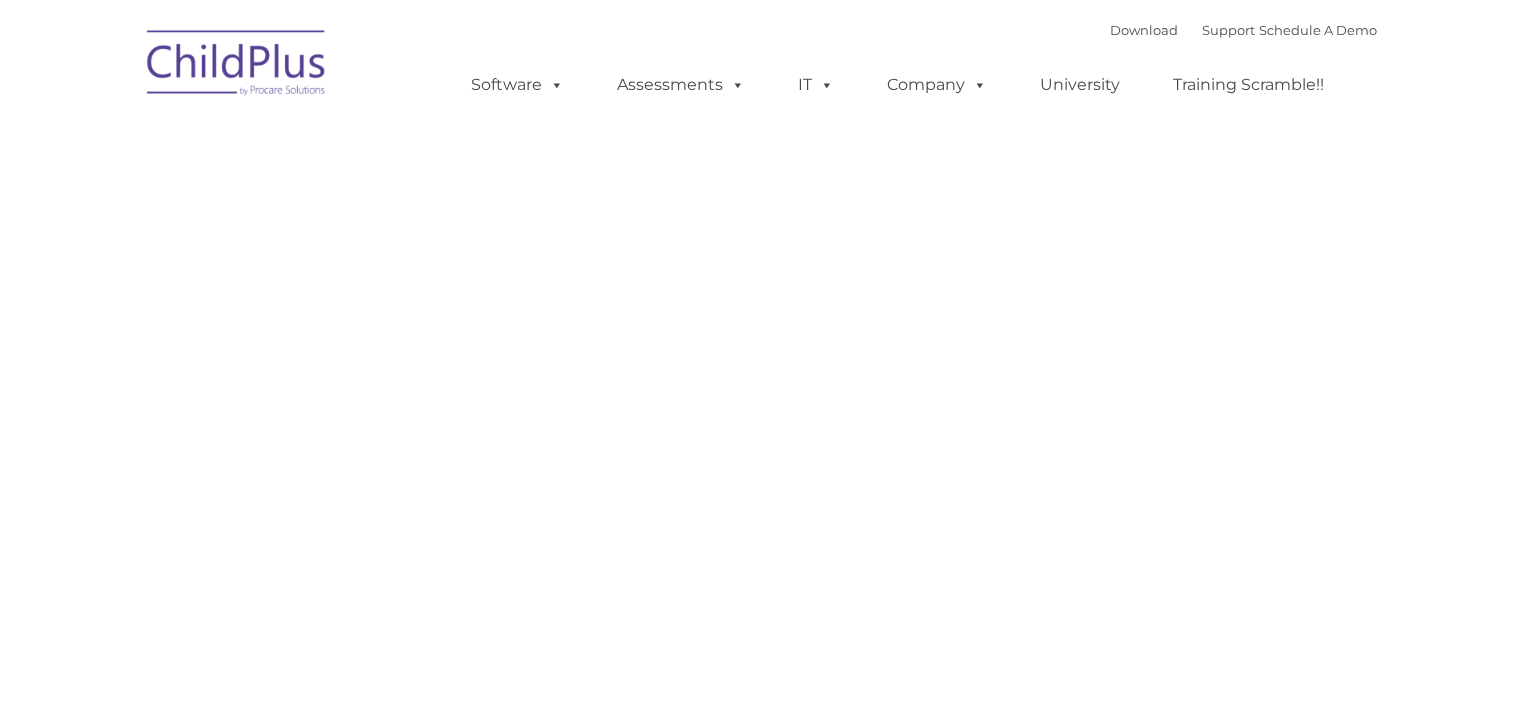 type on "" 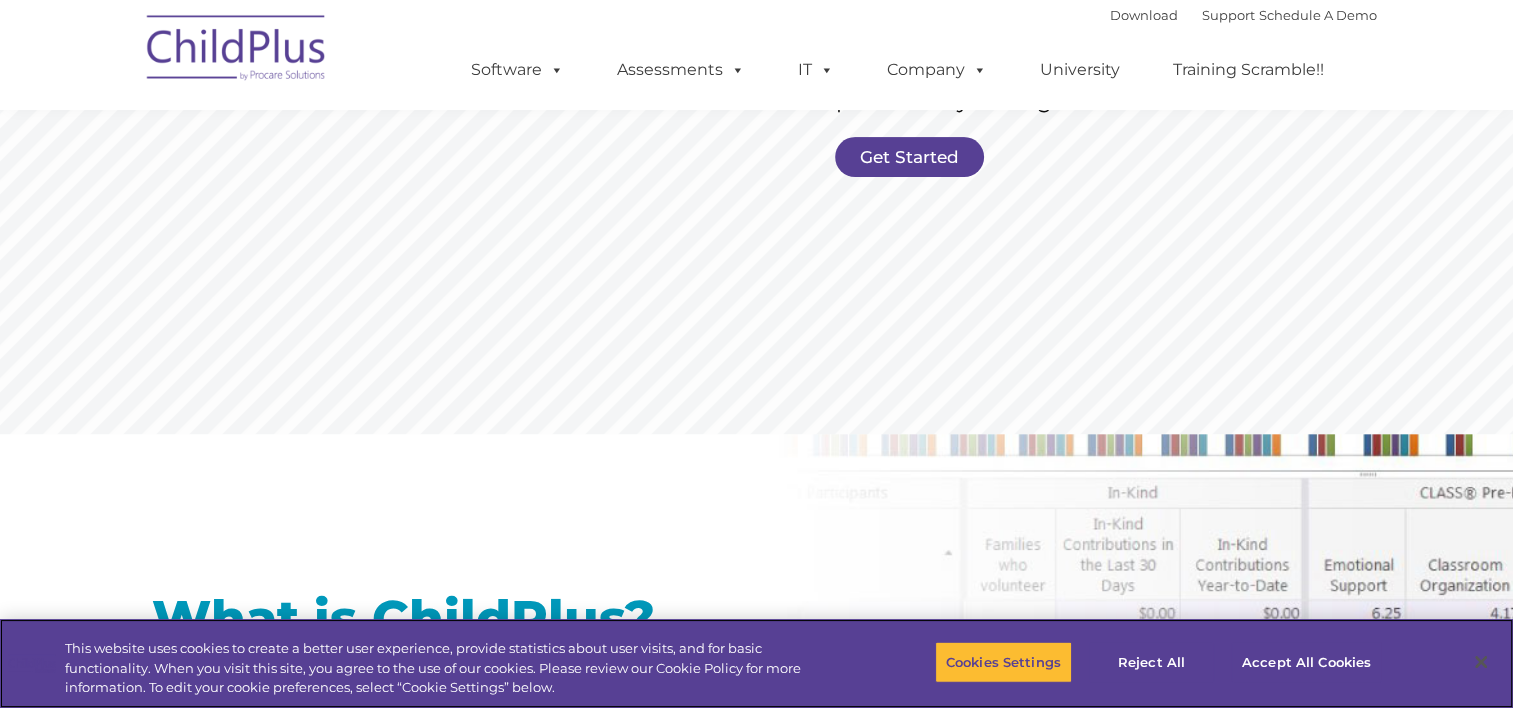 scroll, scrollTop: 560, scrollLeft: 0, axis: vertical 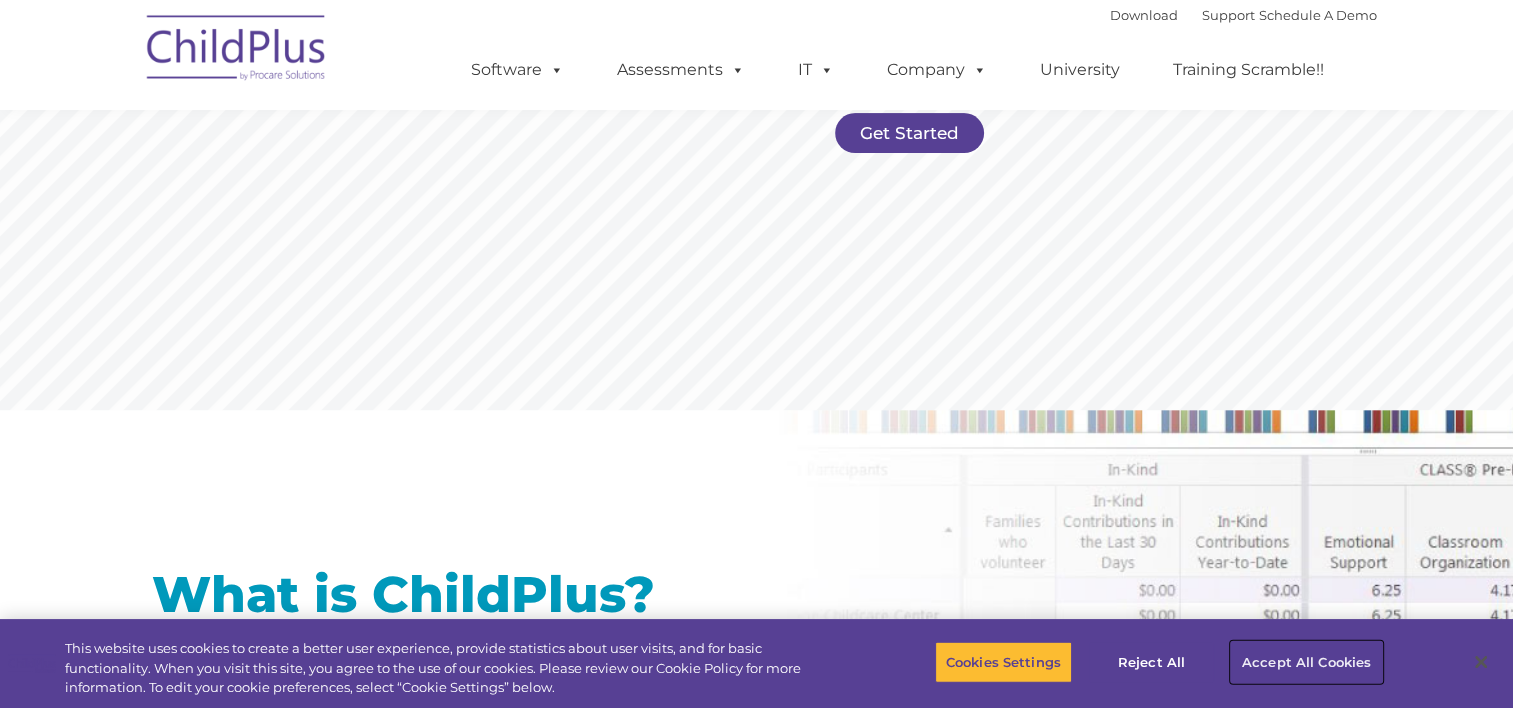 click on "Accept All Cookies" at bounding box center [1306, 662] 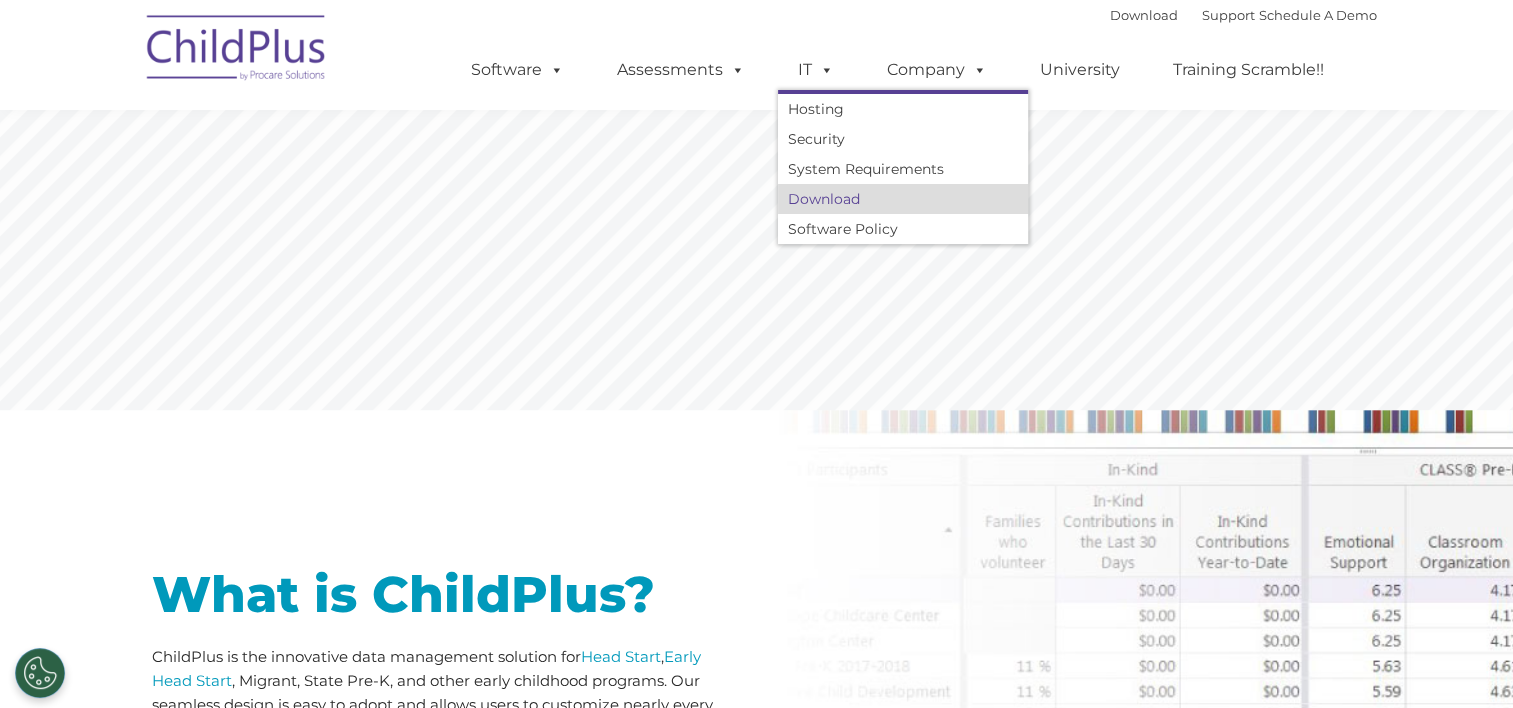 click on "Download" at bounding box center (903, 199) 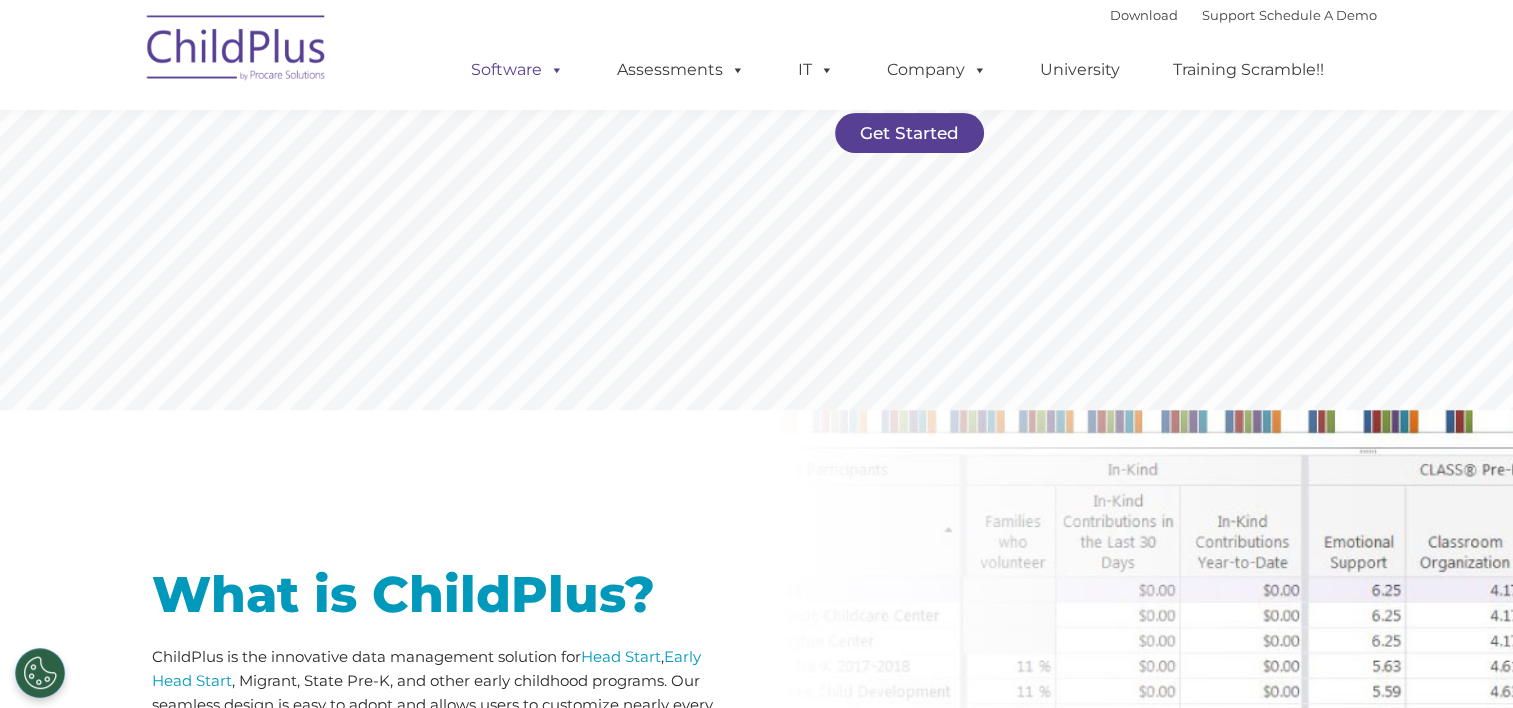 click at bounding box center [553, 69] 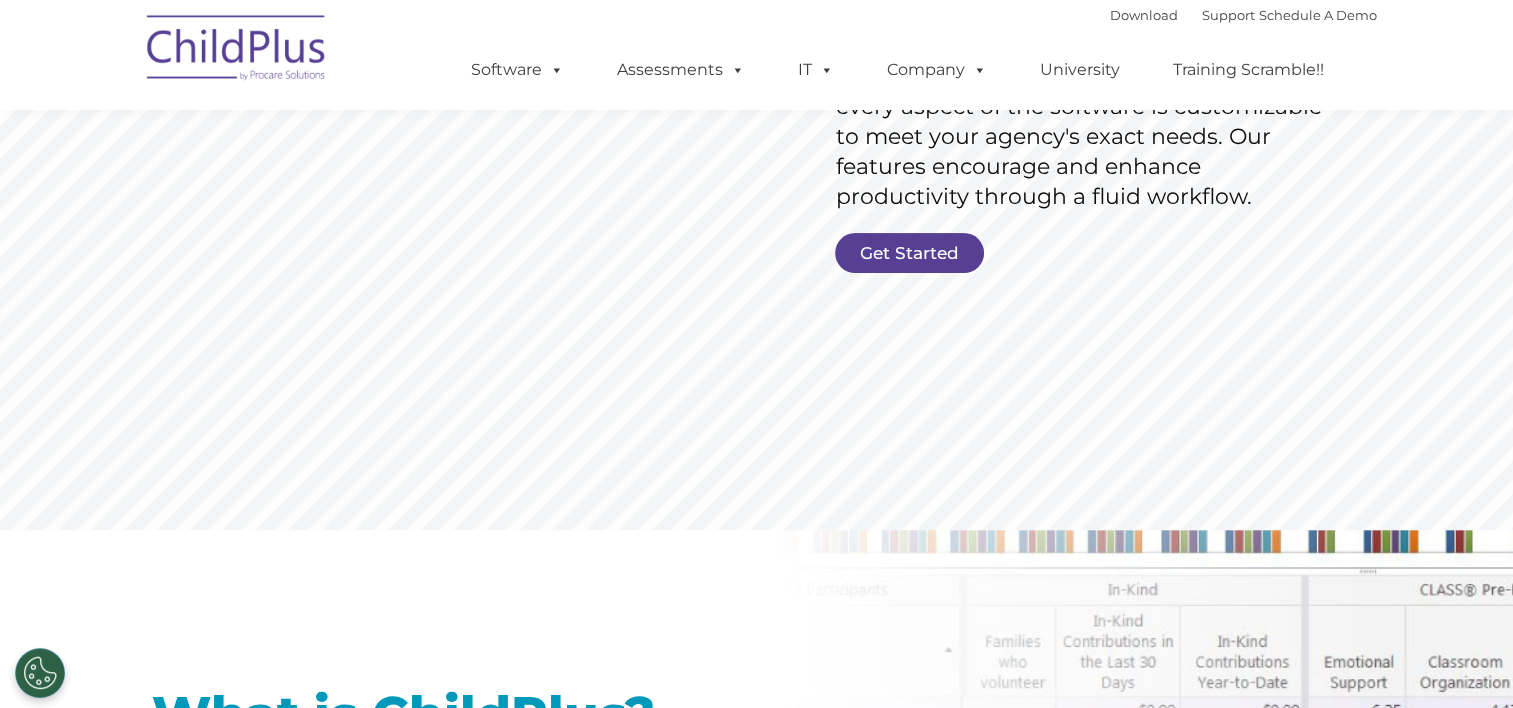 scroll, scrollTop: 352, scrollLeft: 0, axis: vertical 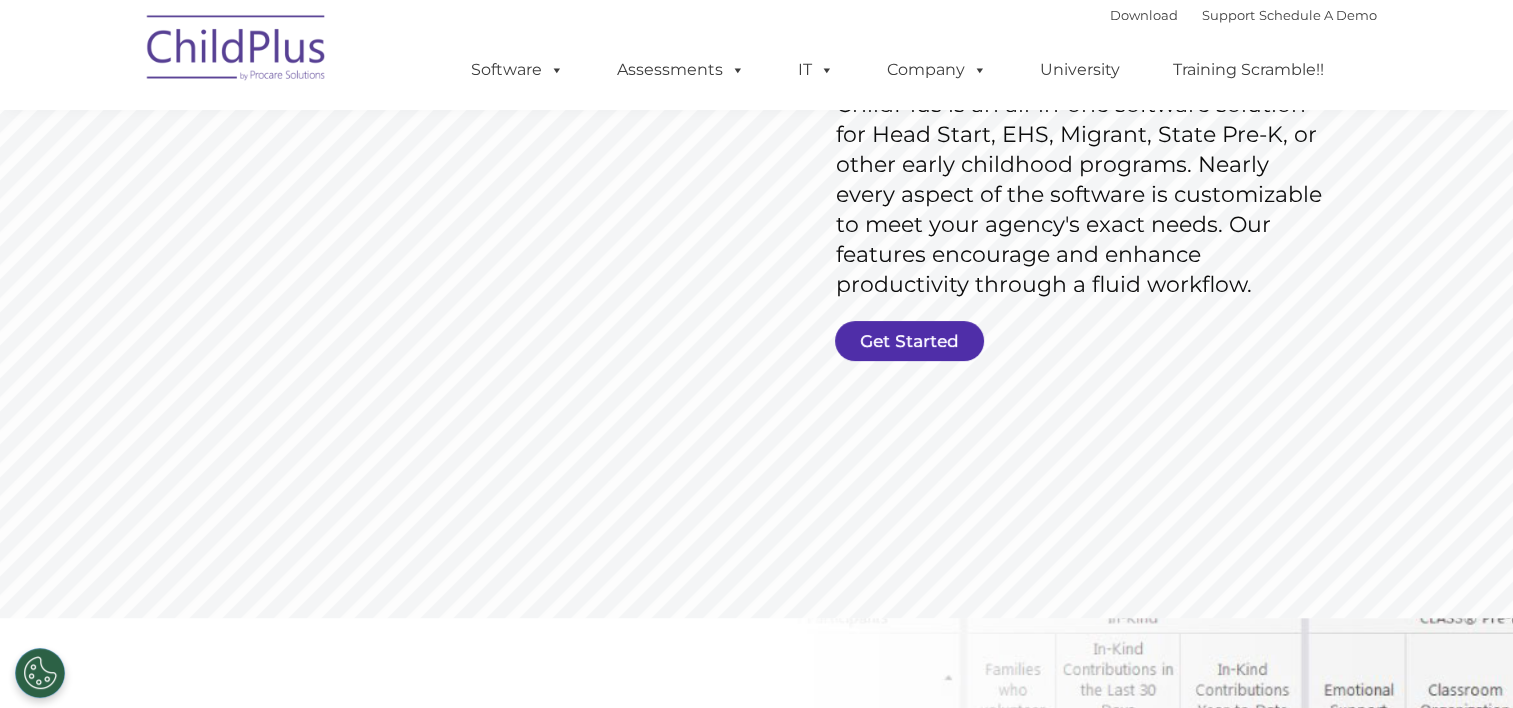 click on "Get Started" at bounding box center (909, 341) 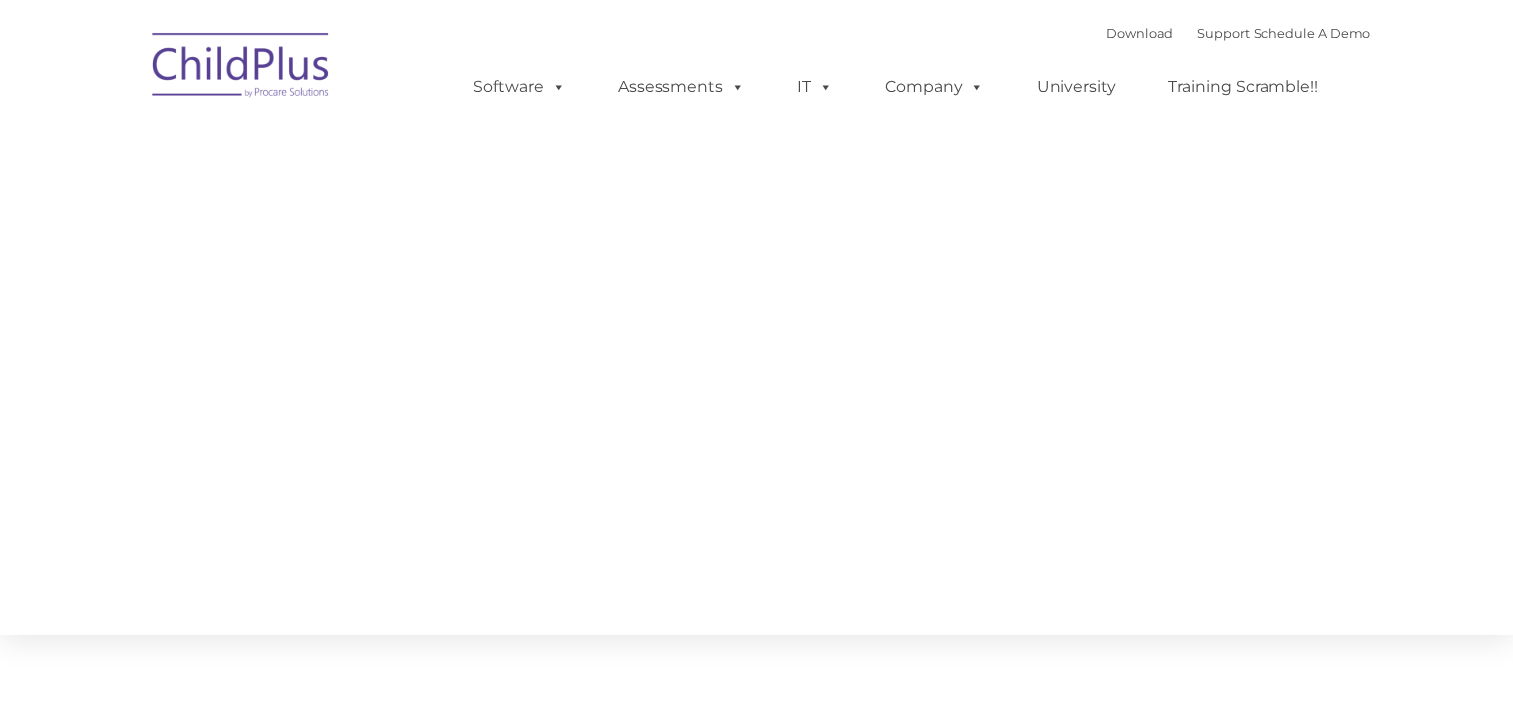 scroll, scrollTop: 0, scrollLeft: 0, axis: both 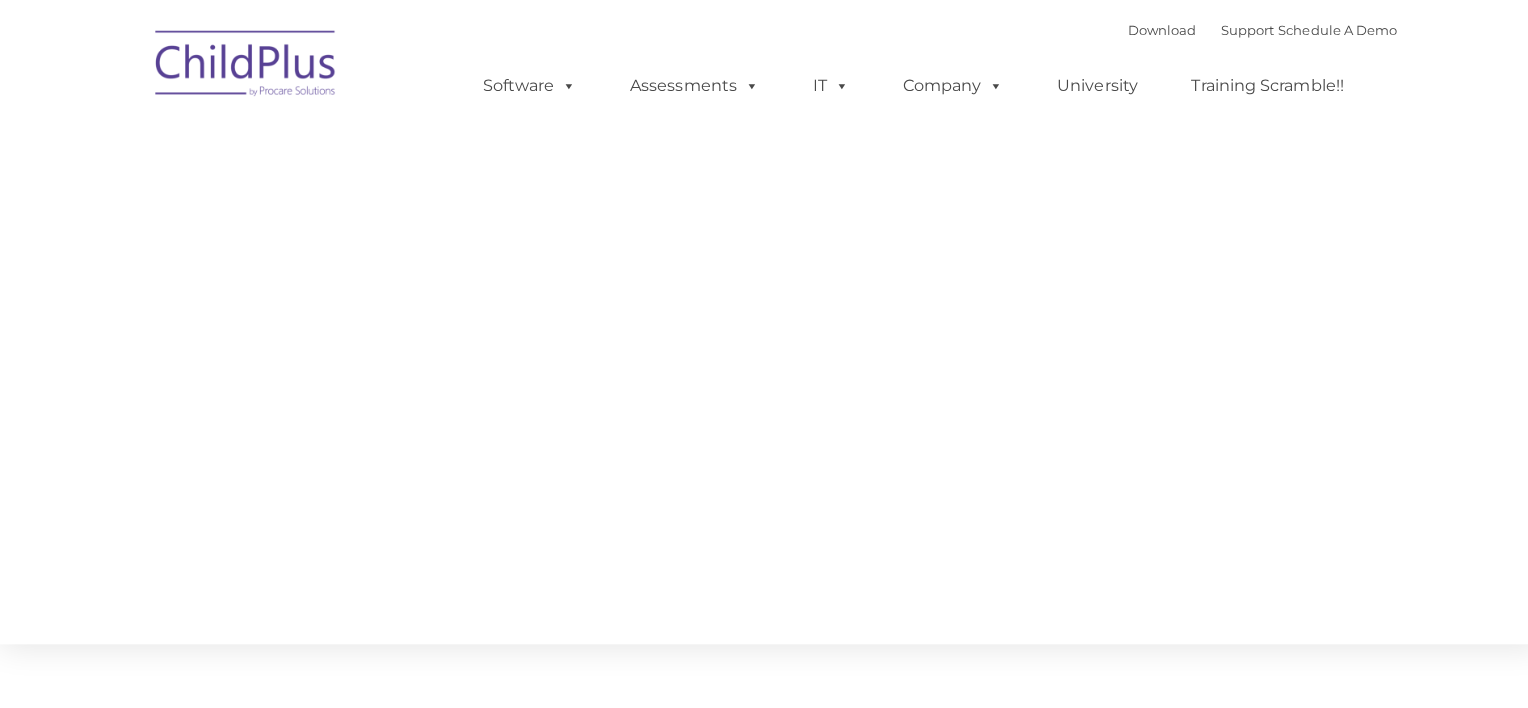 type on "" 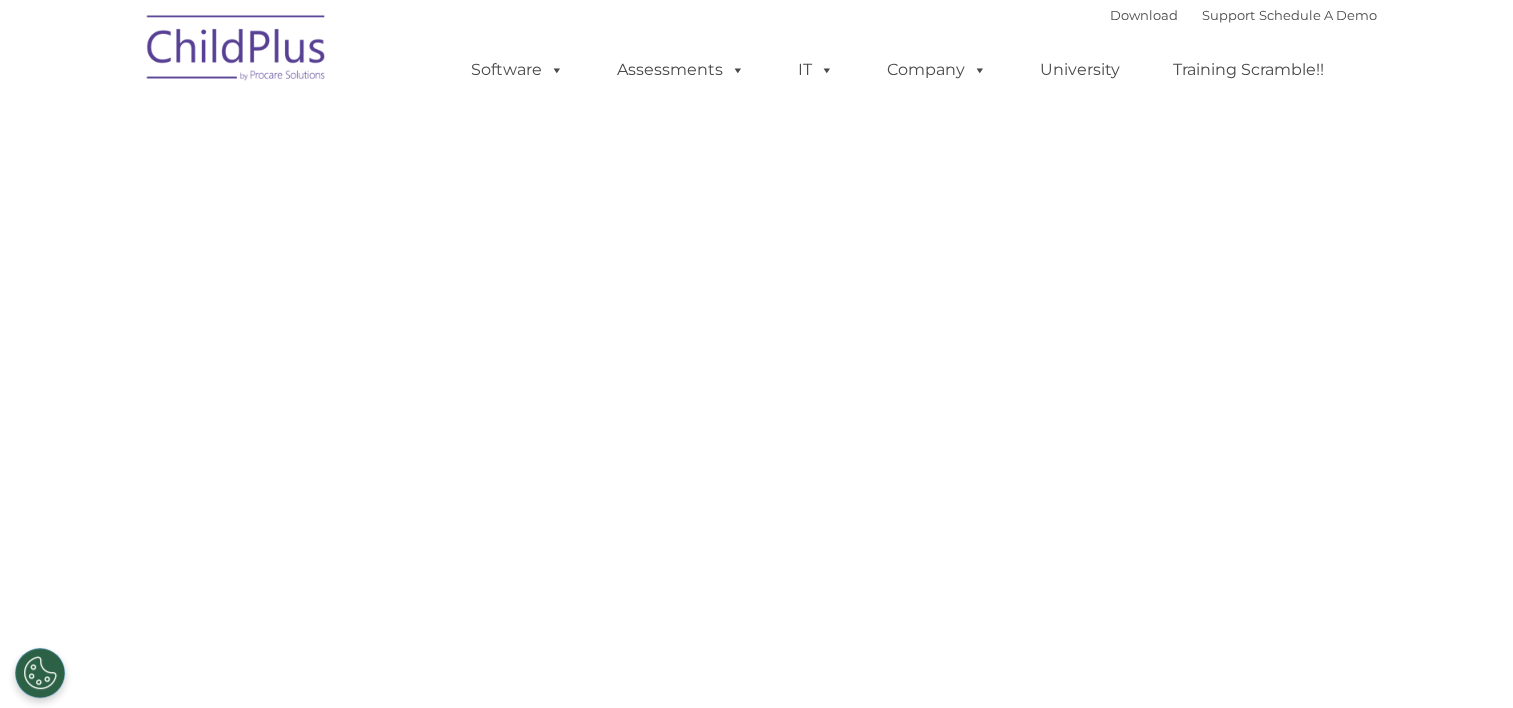 select on "MEDIUM" 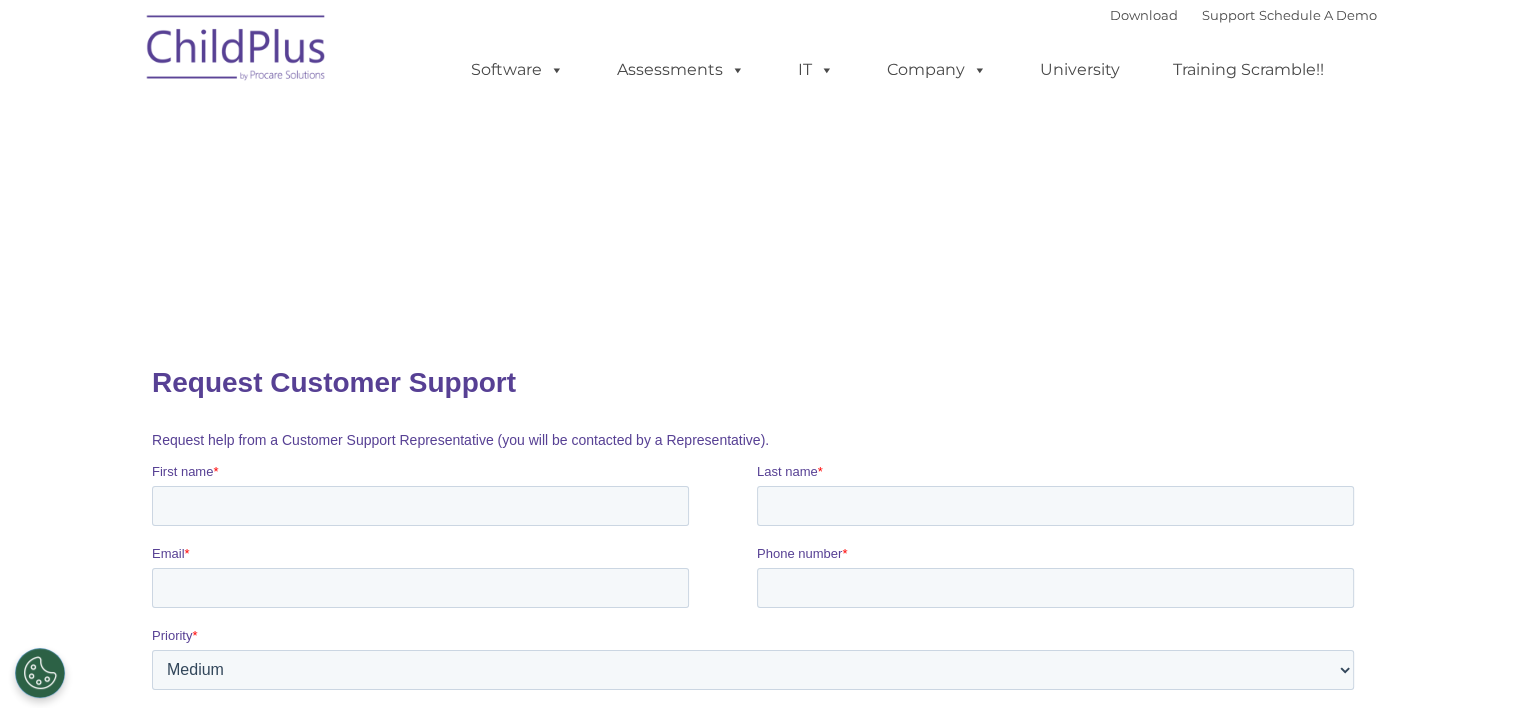 scroll, scrollTop: 0, scrollLeft: 0, axis: both 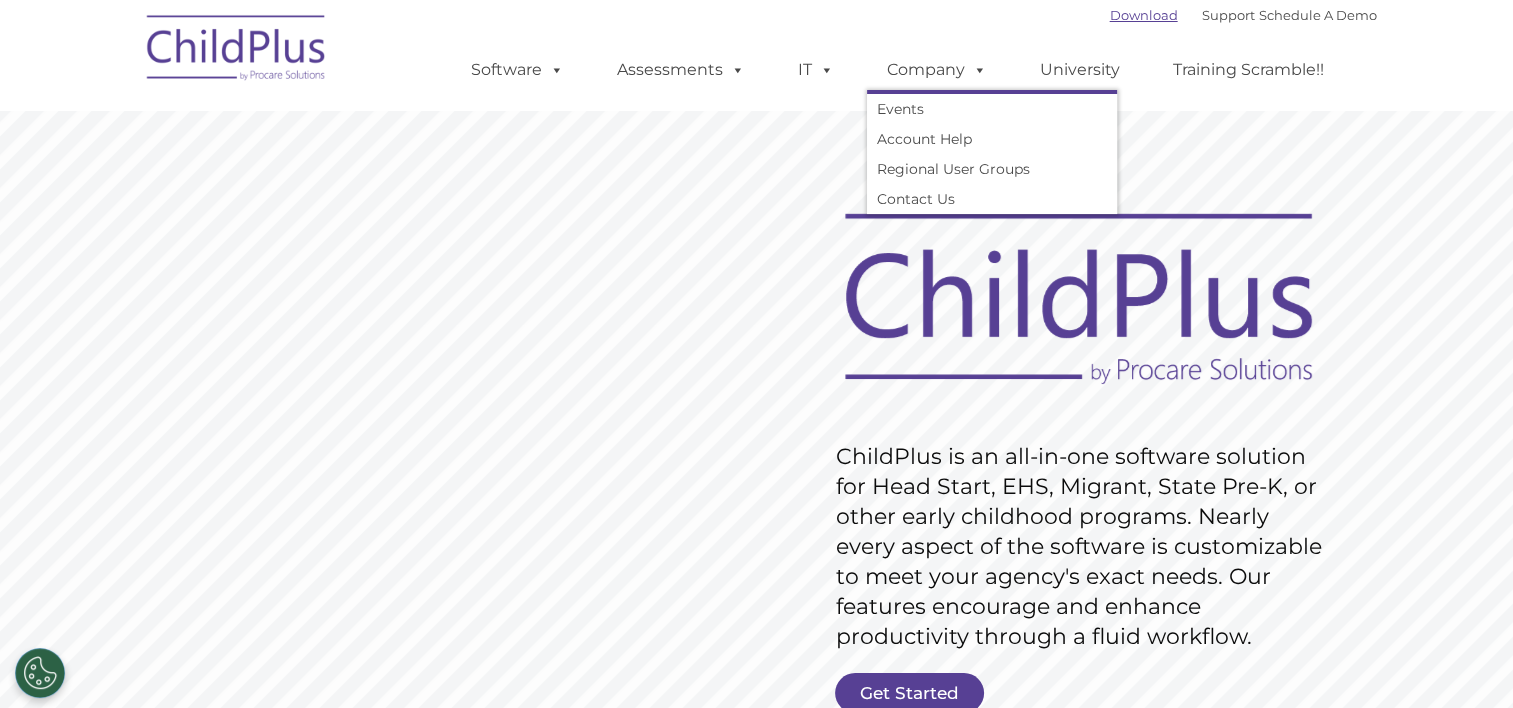 click on "Download" at bounding box center [1144, 15] 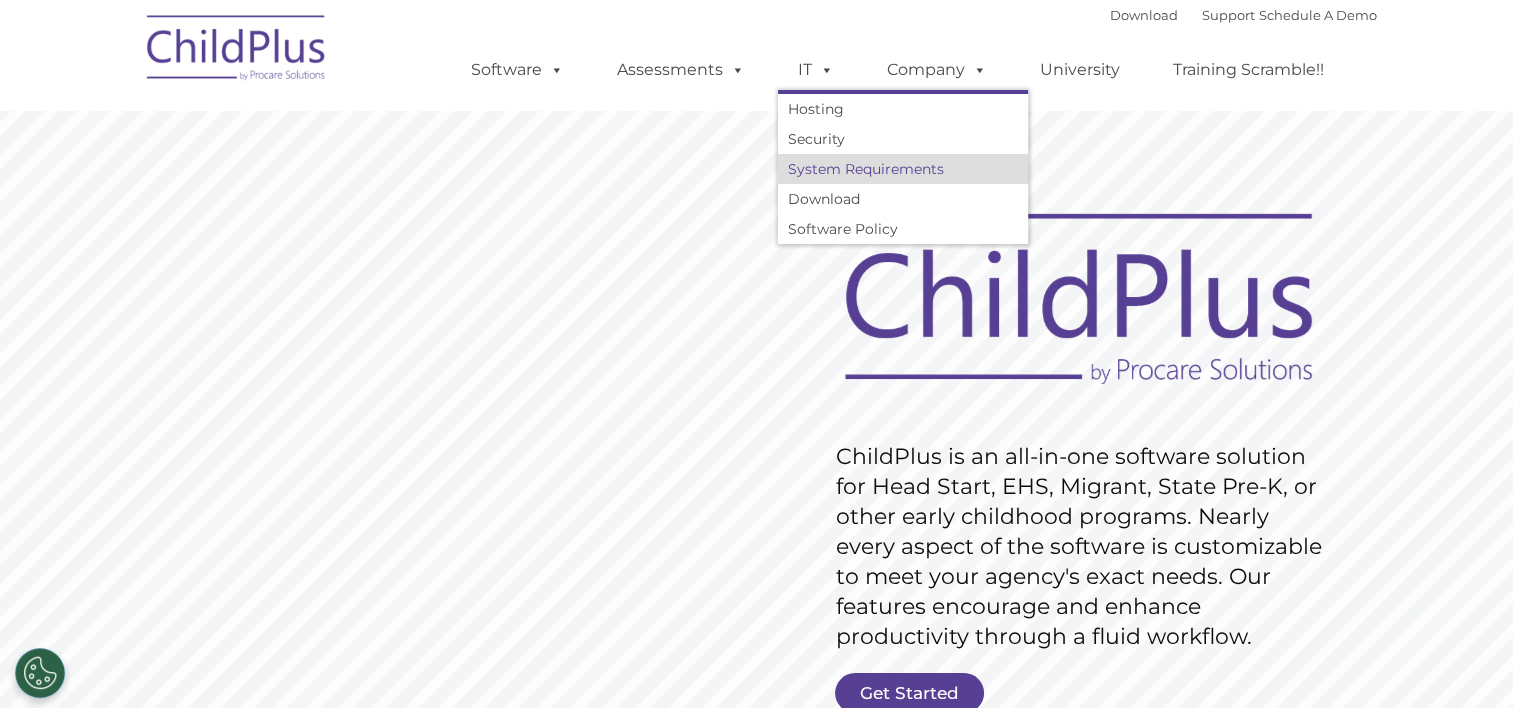 click on "System Requirements" at bounding box center (903, 169) 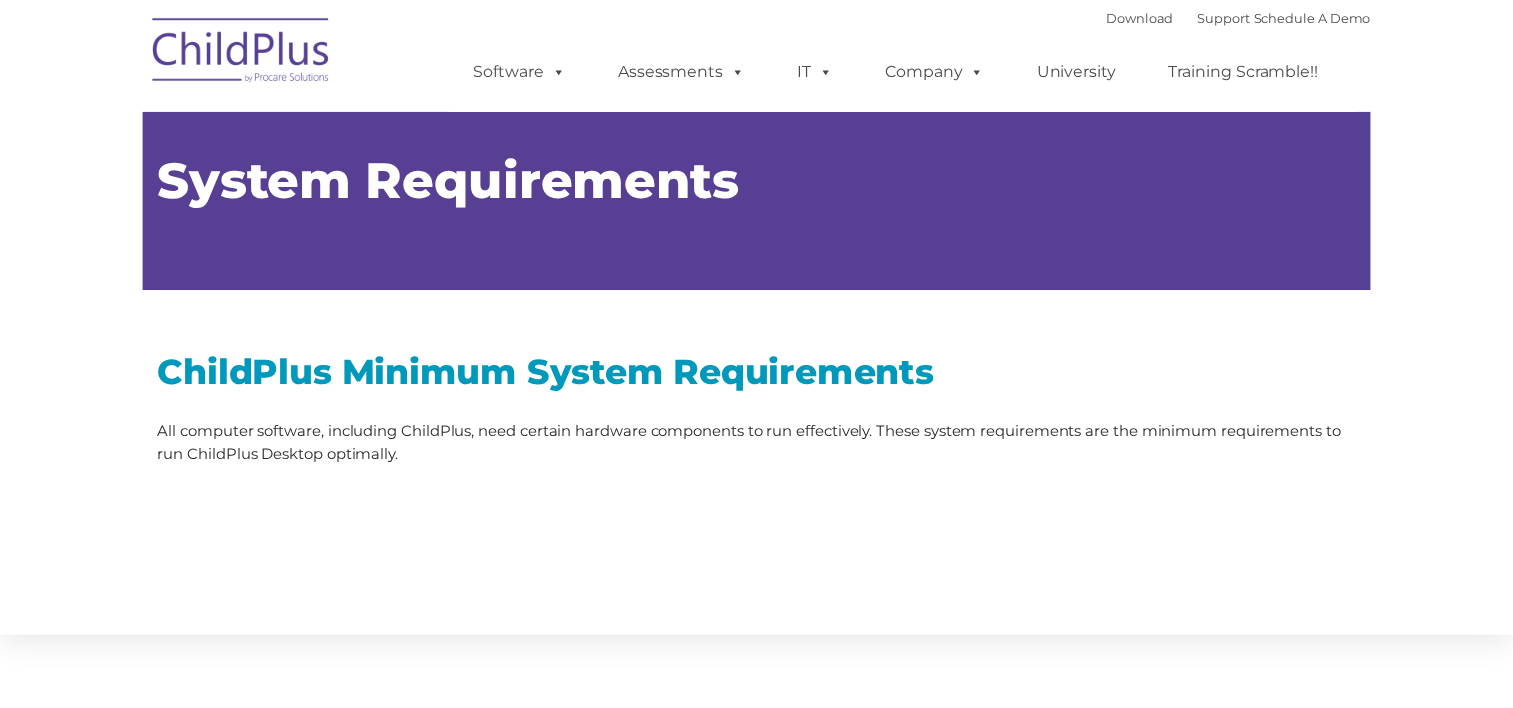scroll, scrollTop: 0, scrollLeft: 0, axis: both 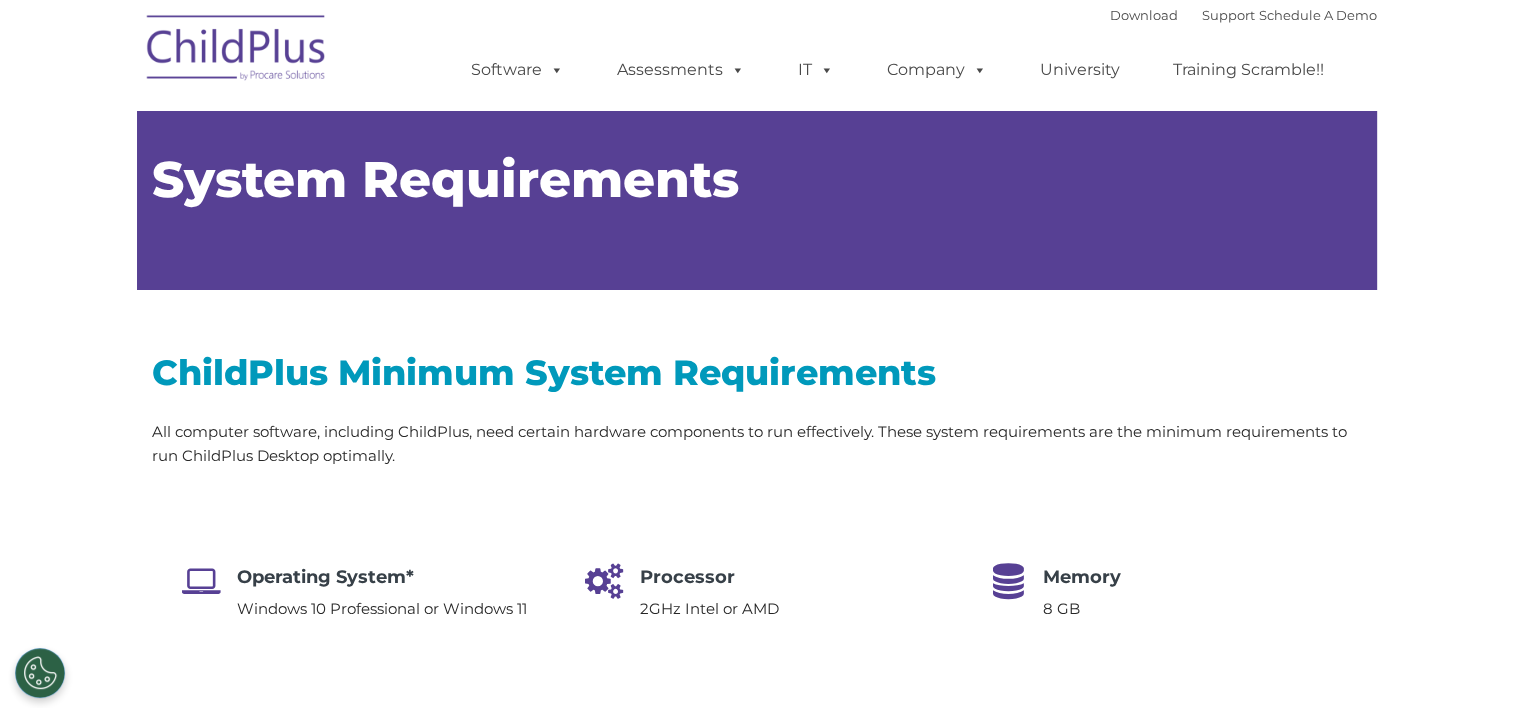 type on "" 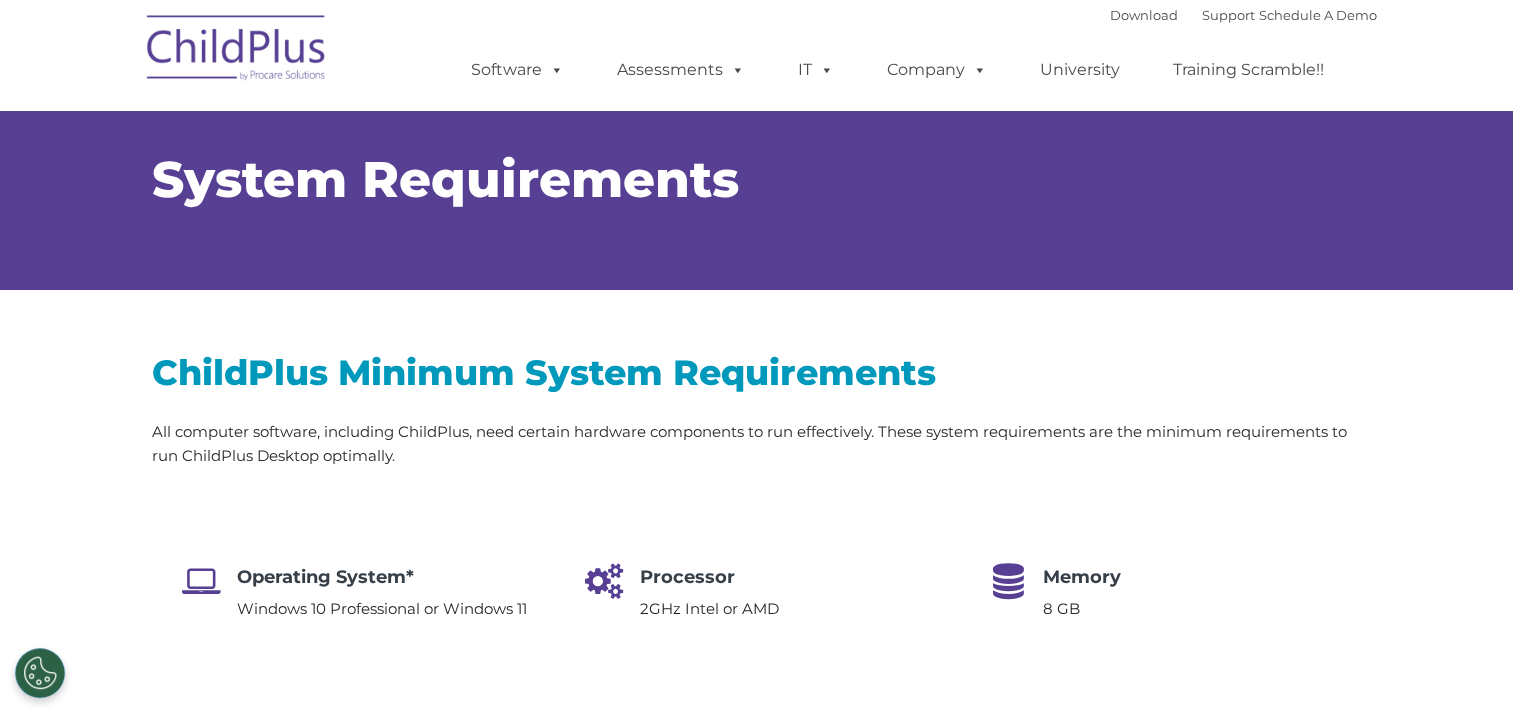 select on "MEDIUM" 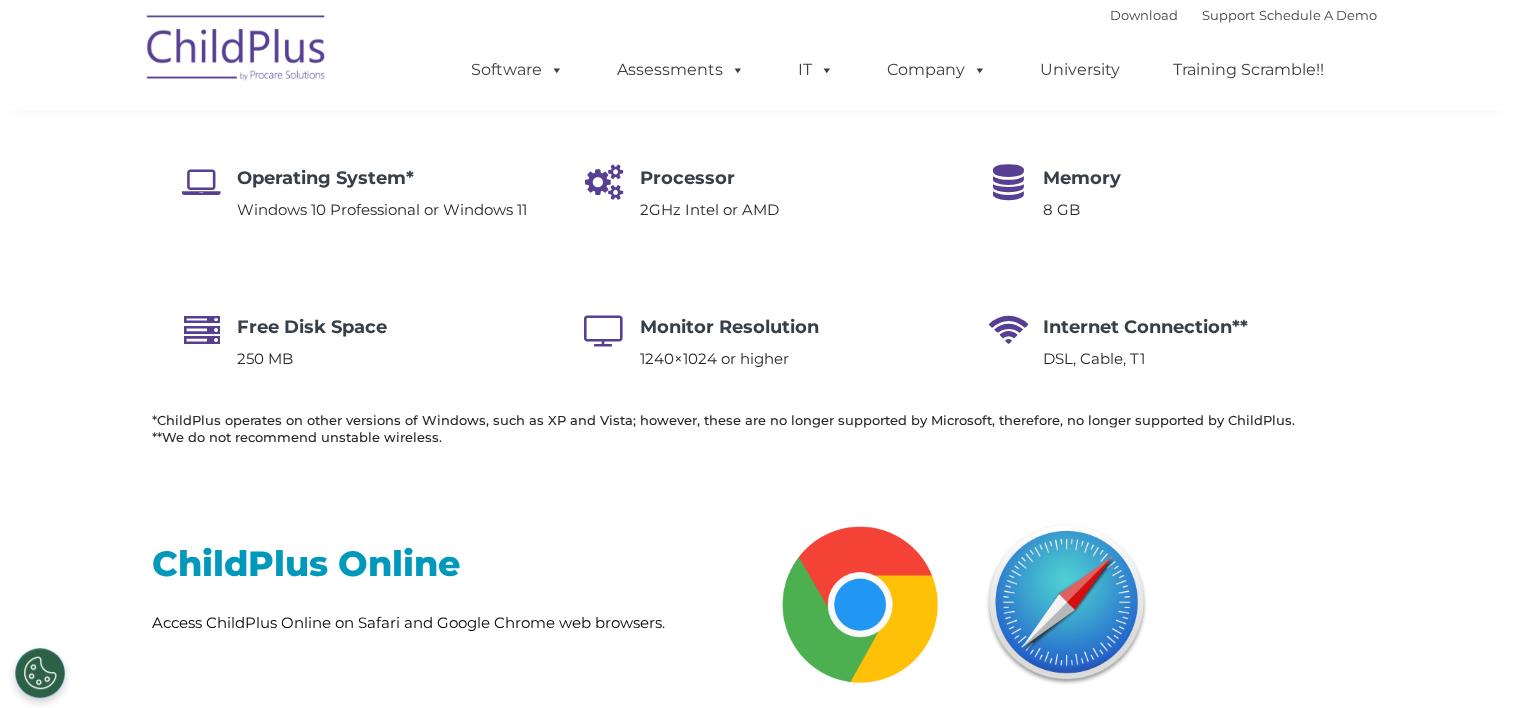 scroll, scrollTop: 408, scrollLeft: 0, axis: vertical 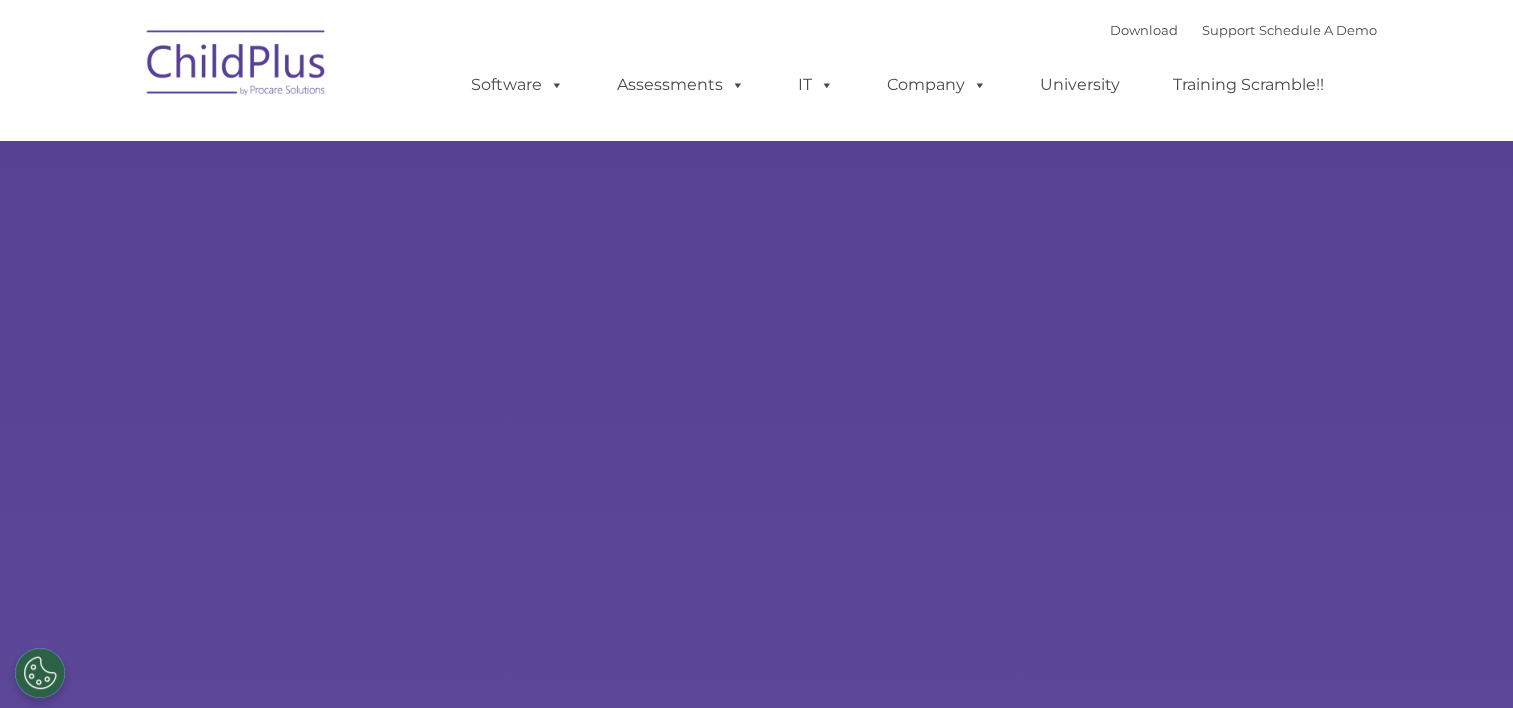 select on "MEDIUM" 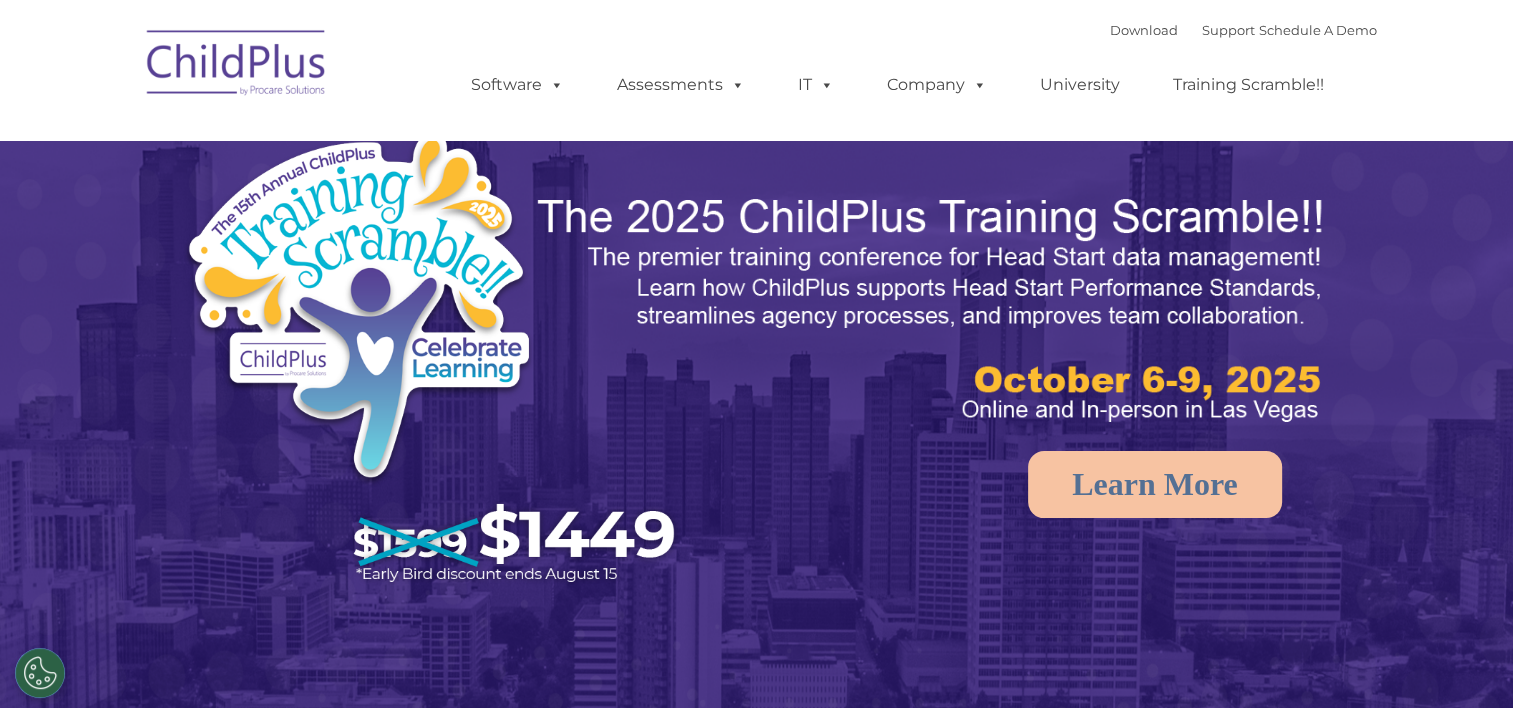 click on "Download          Support      |     Schedule A Demo
" at bounding box center [1243, 30] 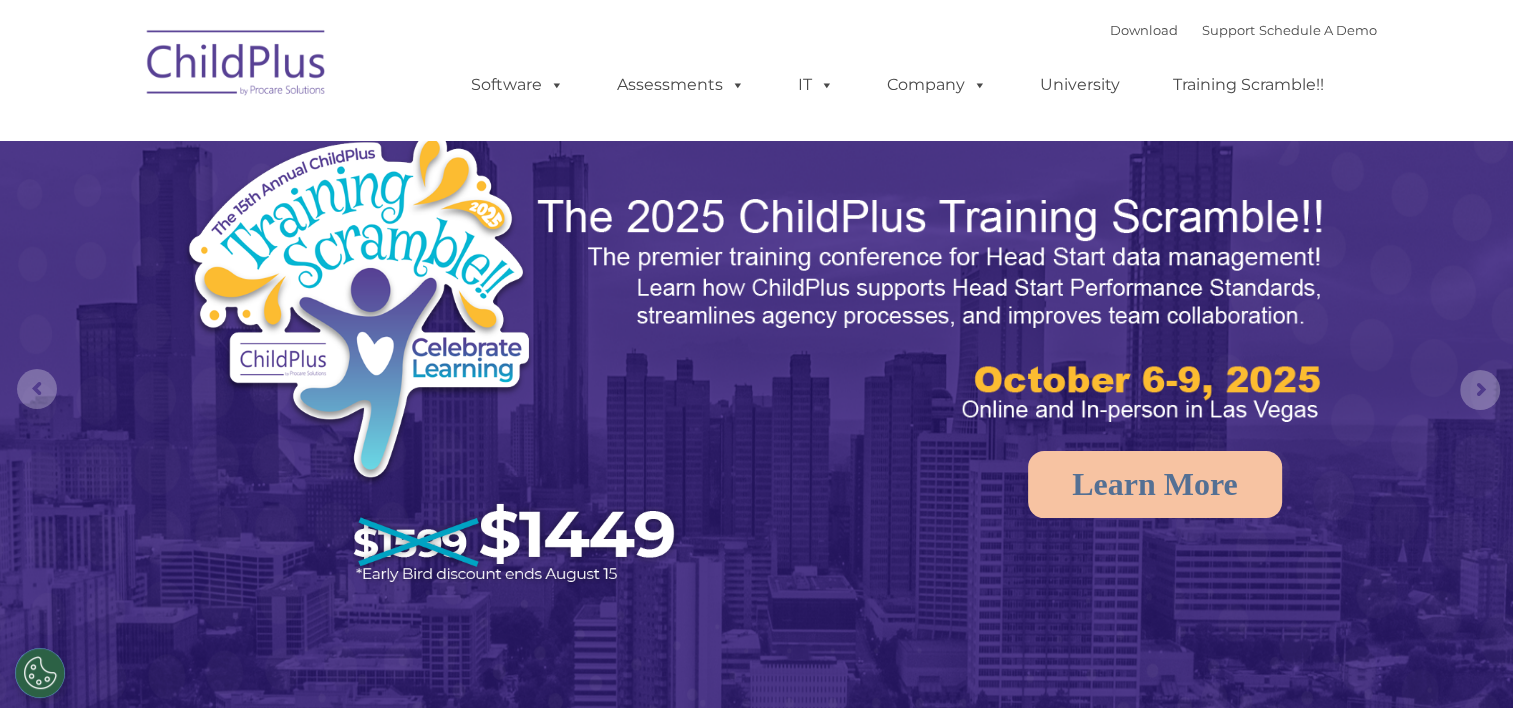click on "Download          Support      |     Schedule A Demo
" at bounding box center (1243, 30) 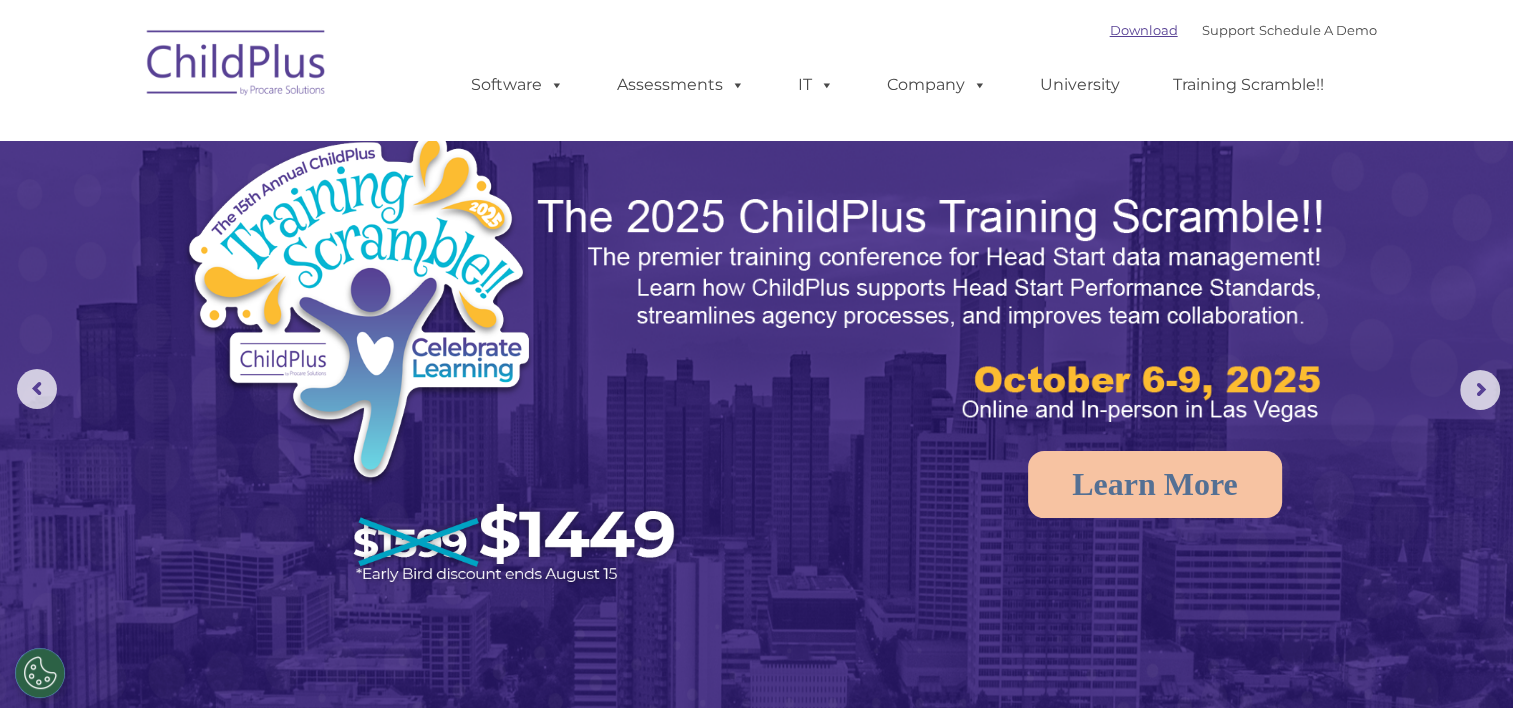 click on "Download" at bounding box center (1144, 30) 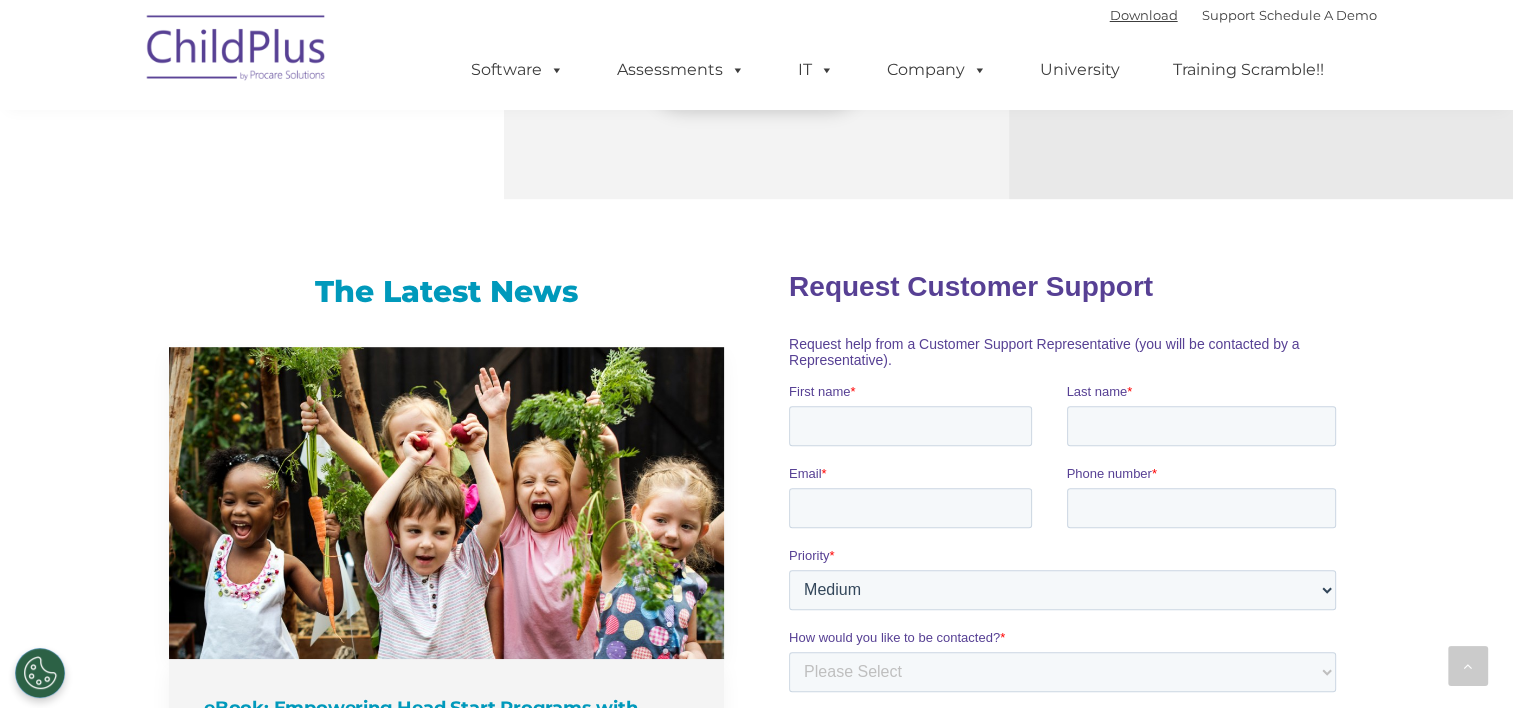 scroll, scrollTop: 1124, scrollLeft: 0, axis: vertical 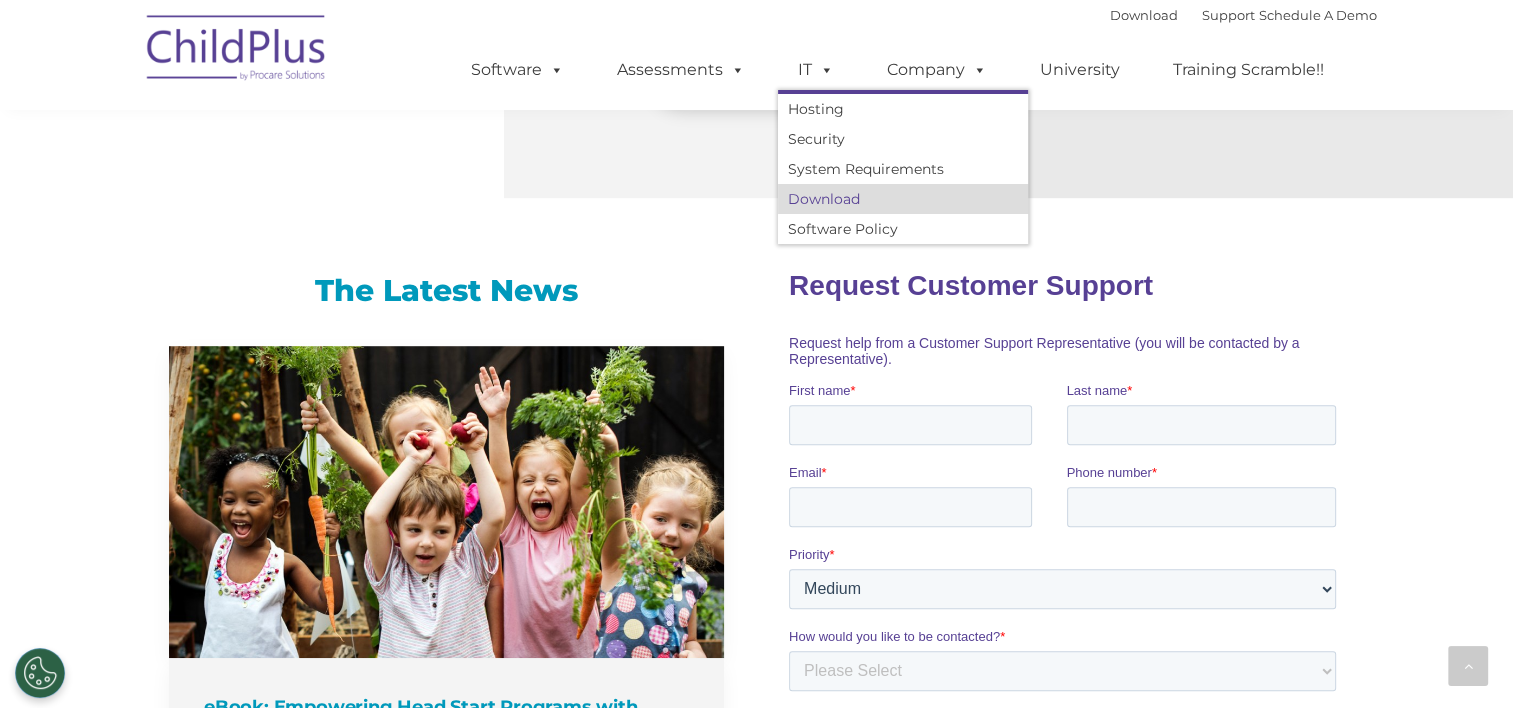 click on "Download" at bounding box center [903, 199] 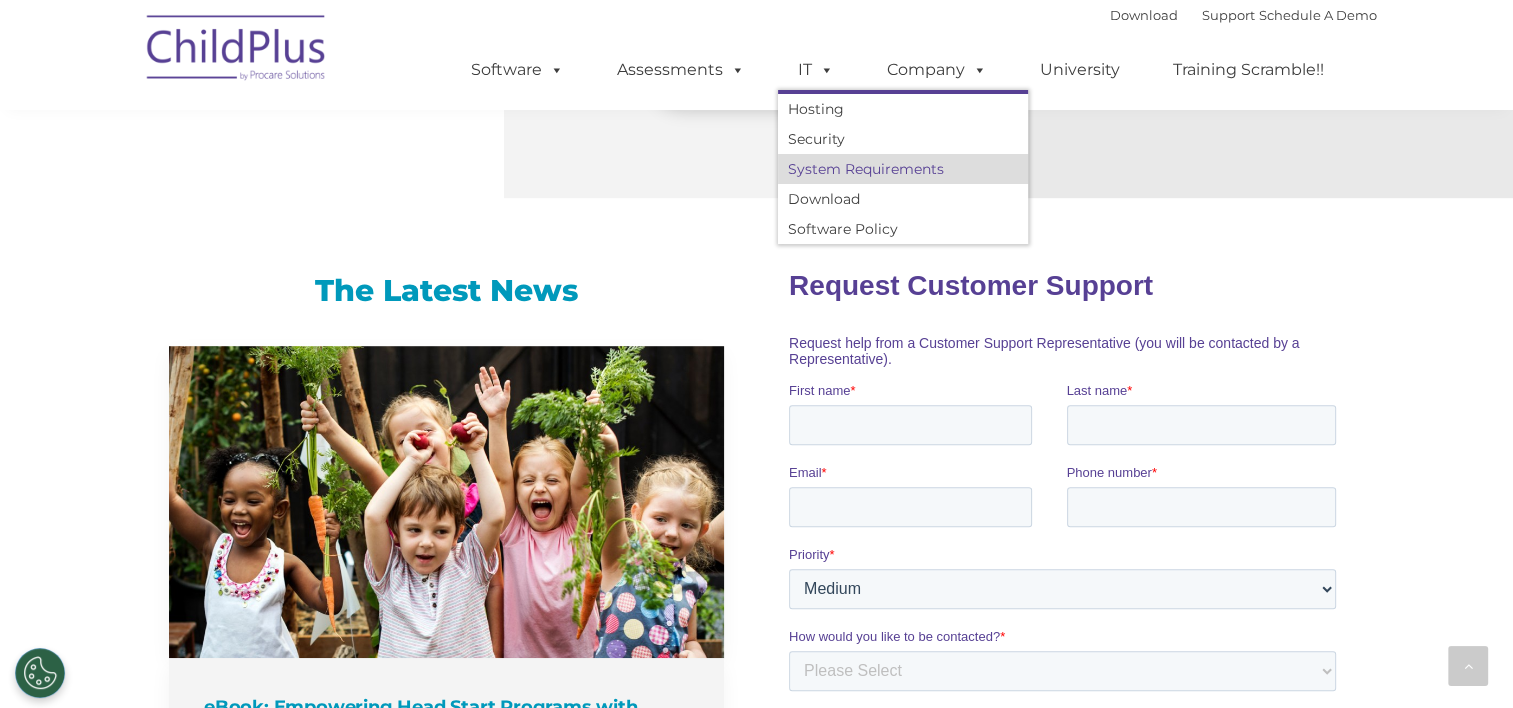click on "System Requirements" at bounding box center (903, 169) 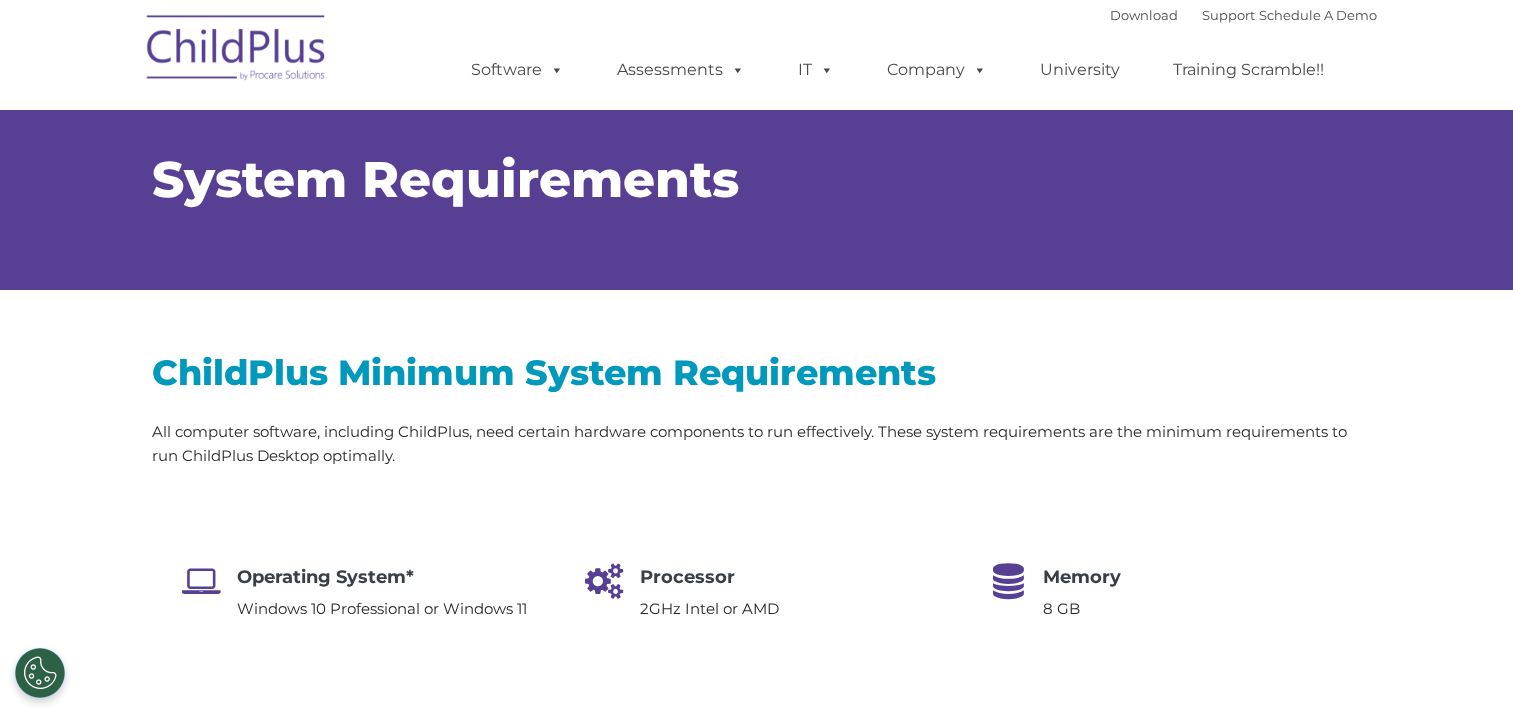 scroll, scrollTop: 0, scrollLeft: 0, axis: both 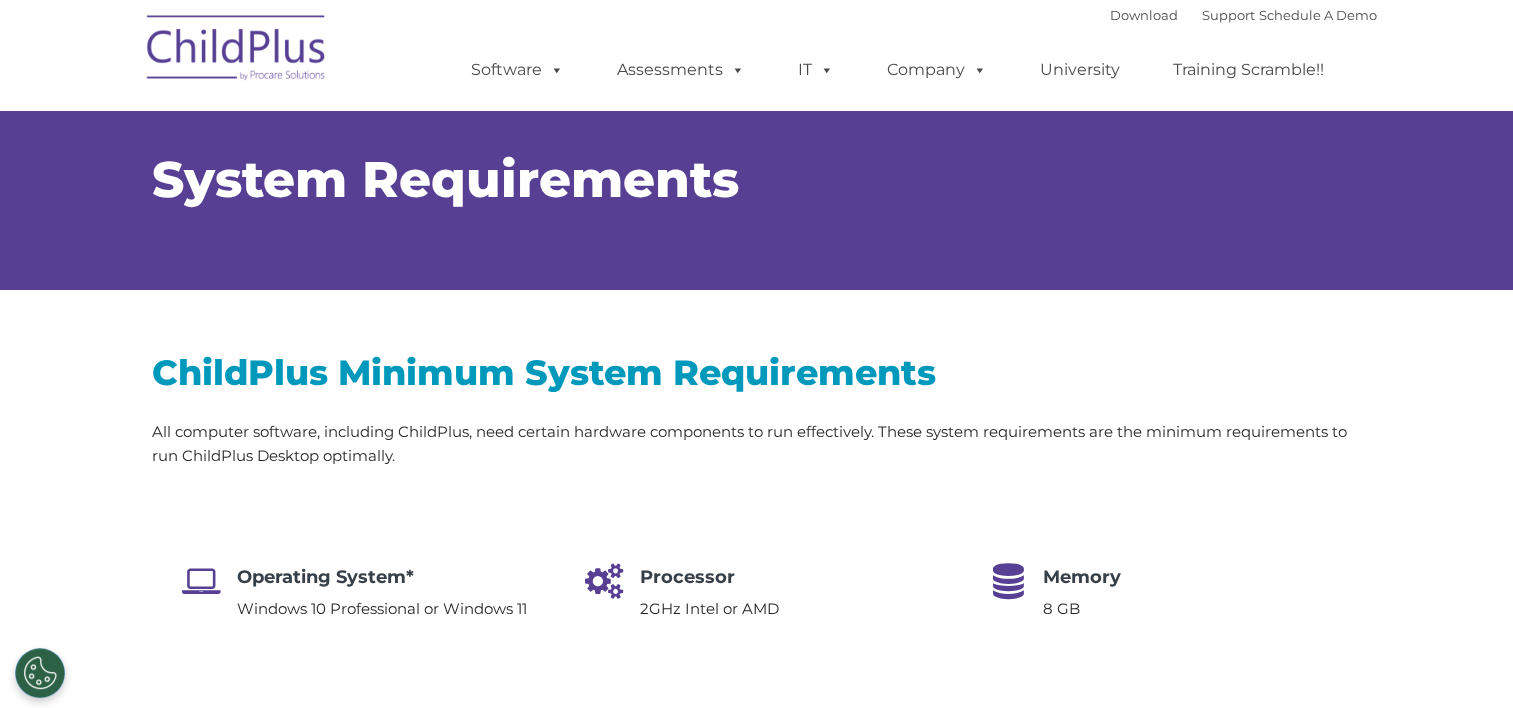 select on "MEDIUM" 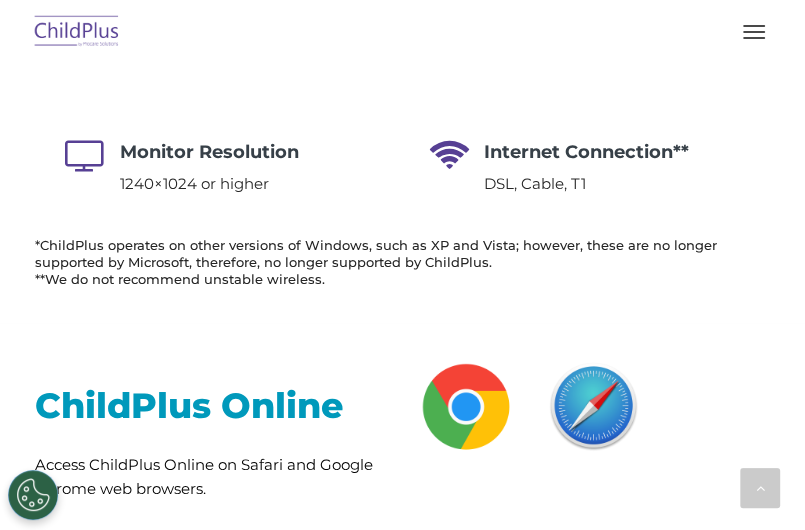 scroll, scrollTop: 748, scrollLeft: 0, axis: vertical 